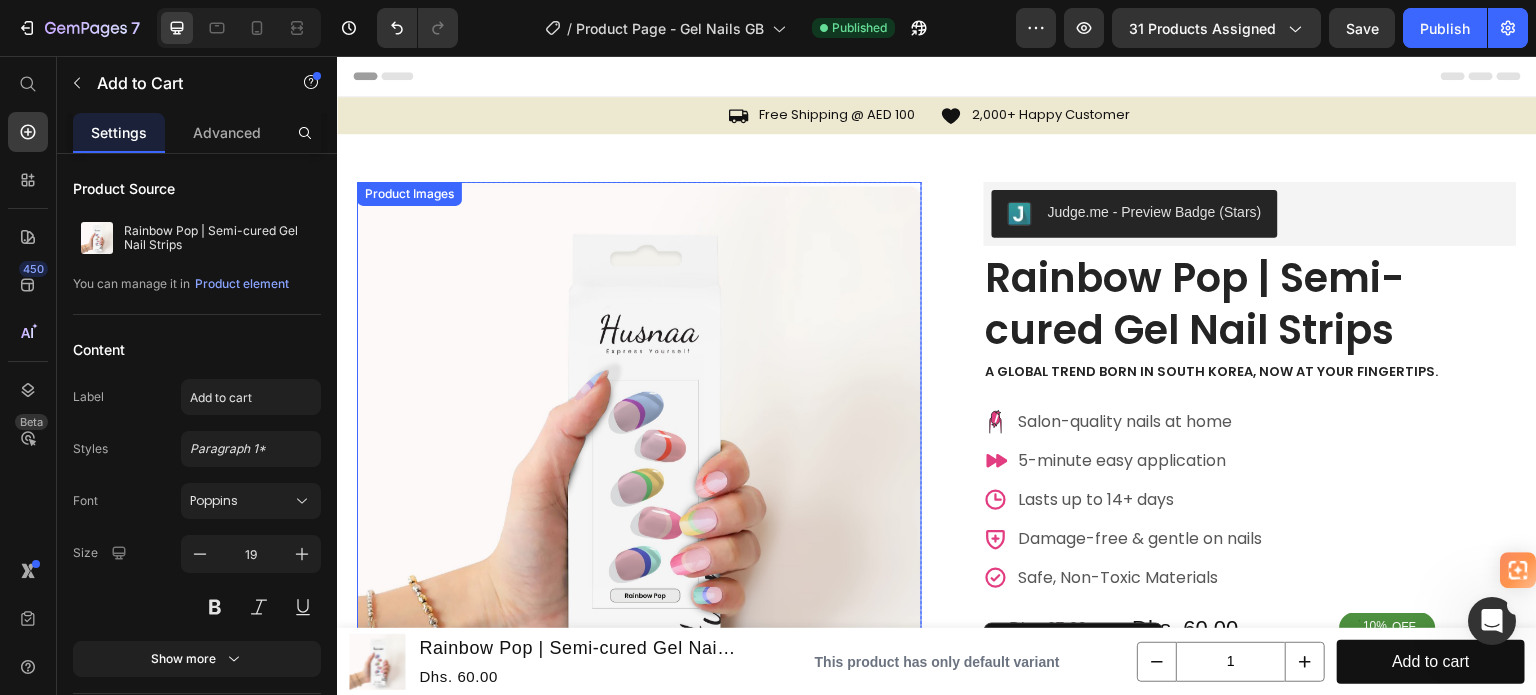 scroll, scrollTop: 400, scrollLeft: 0, axis: vertical 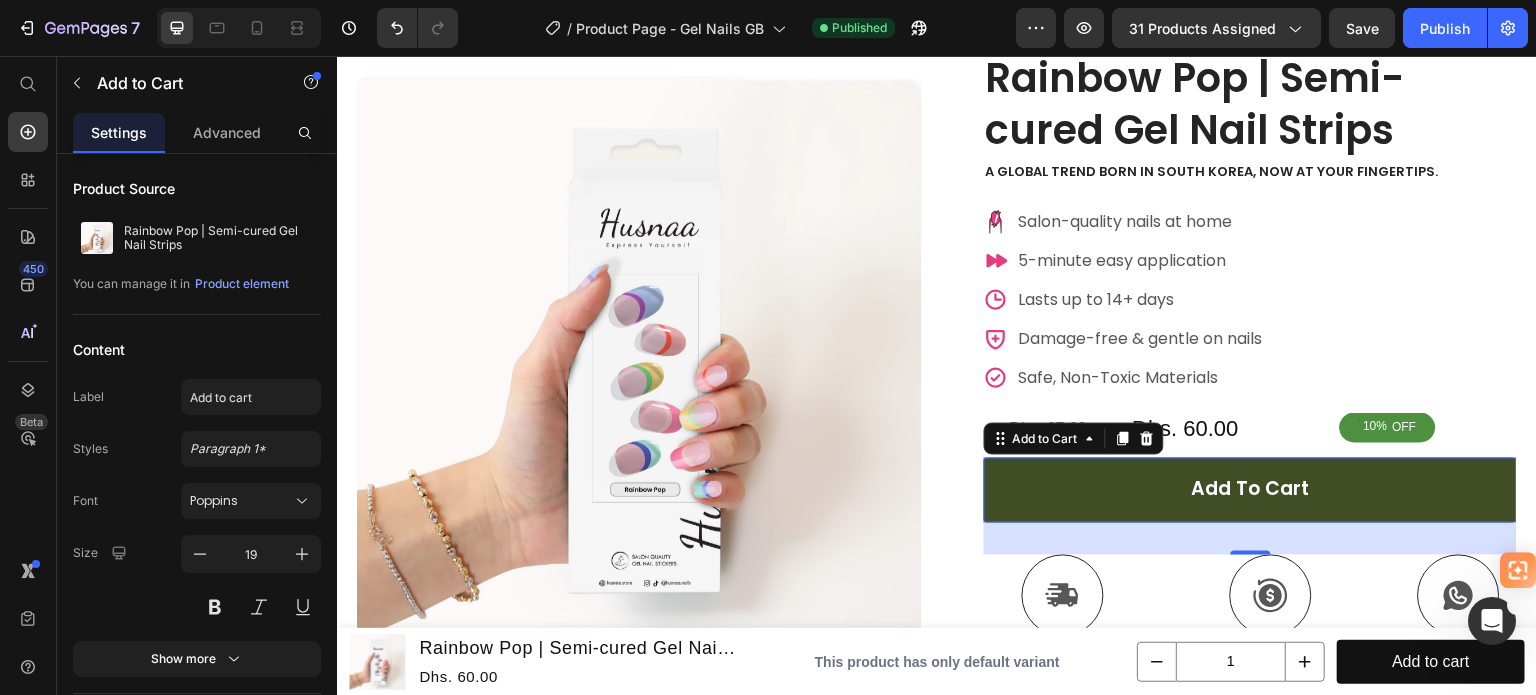 click on "add to cart" at bounding box center [1250, 490] 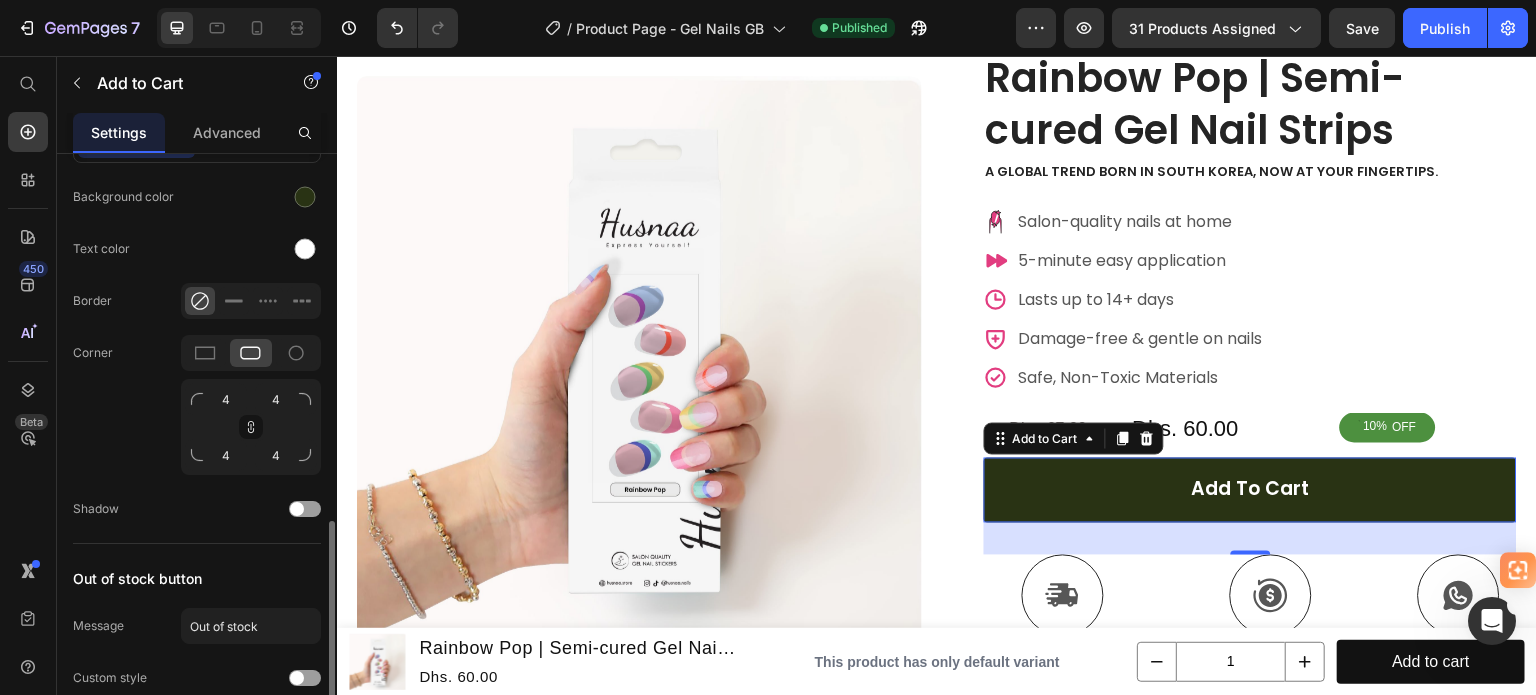 scroll, scrollTop: 1000, scrollLeft: 0, axis: vertical 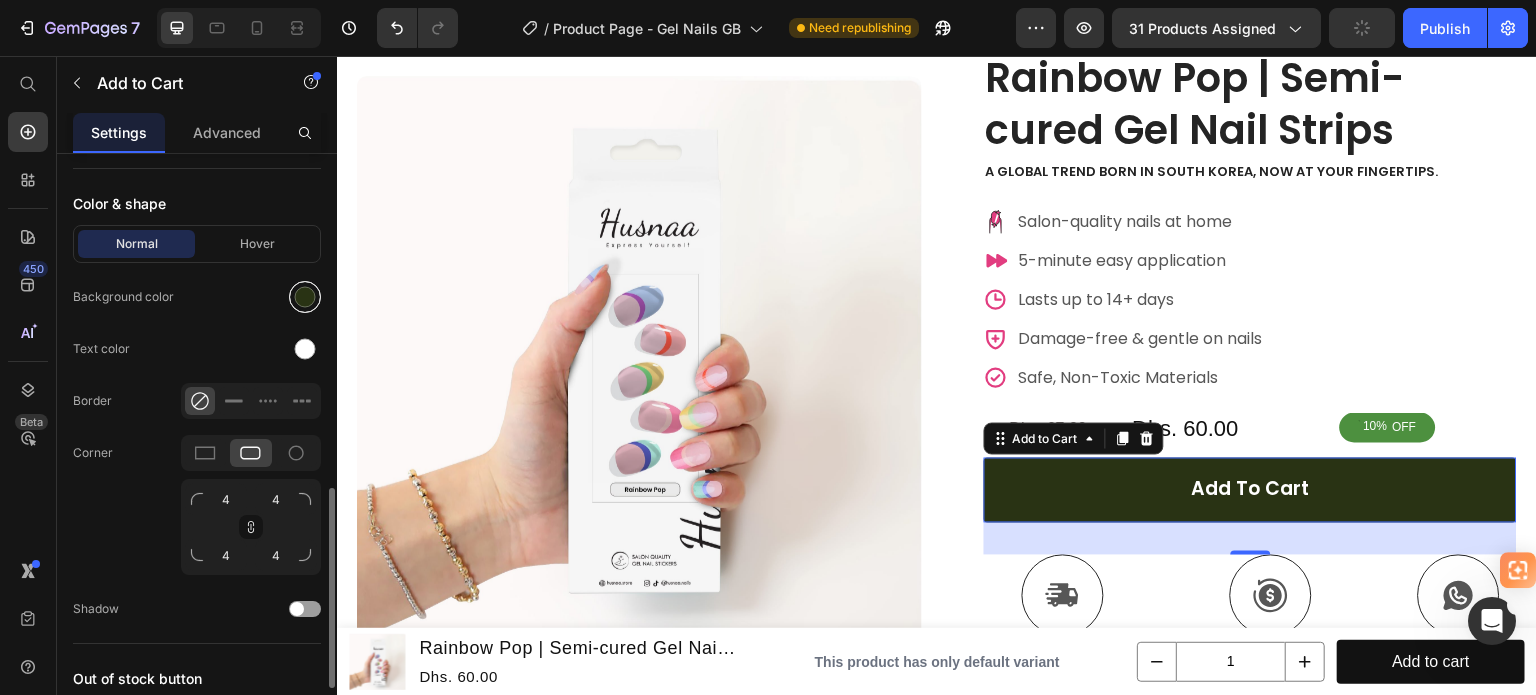 click at bounding box center [305, 297] 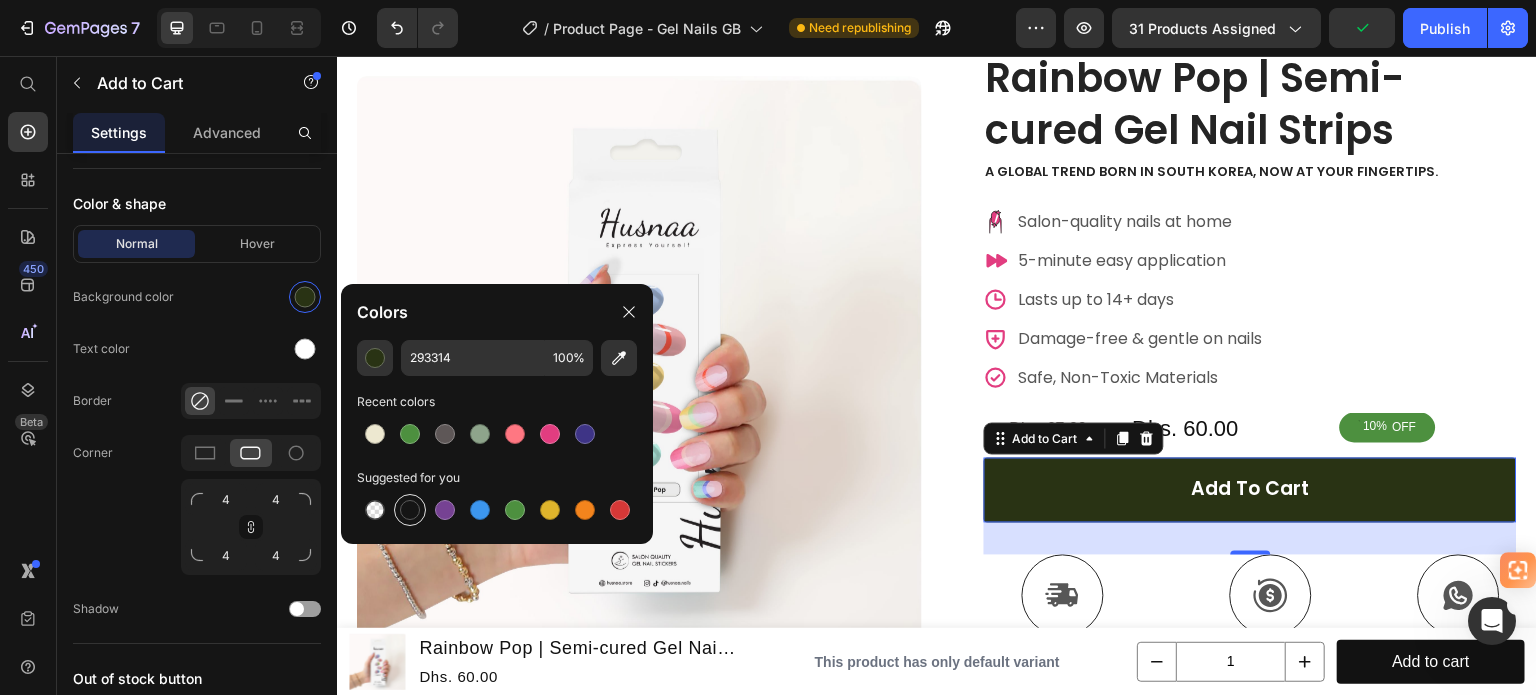 click at bounding box center [410, 510] 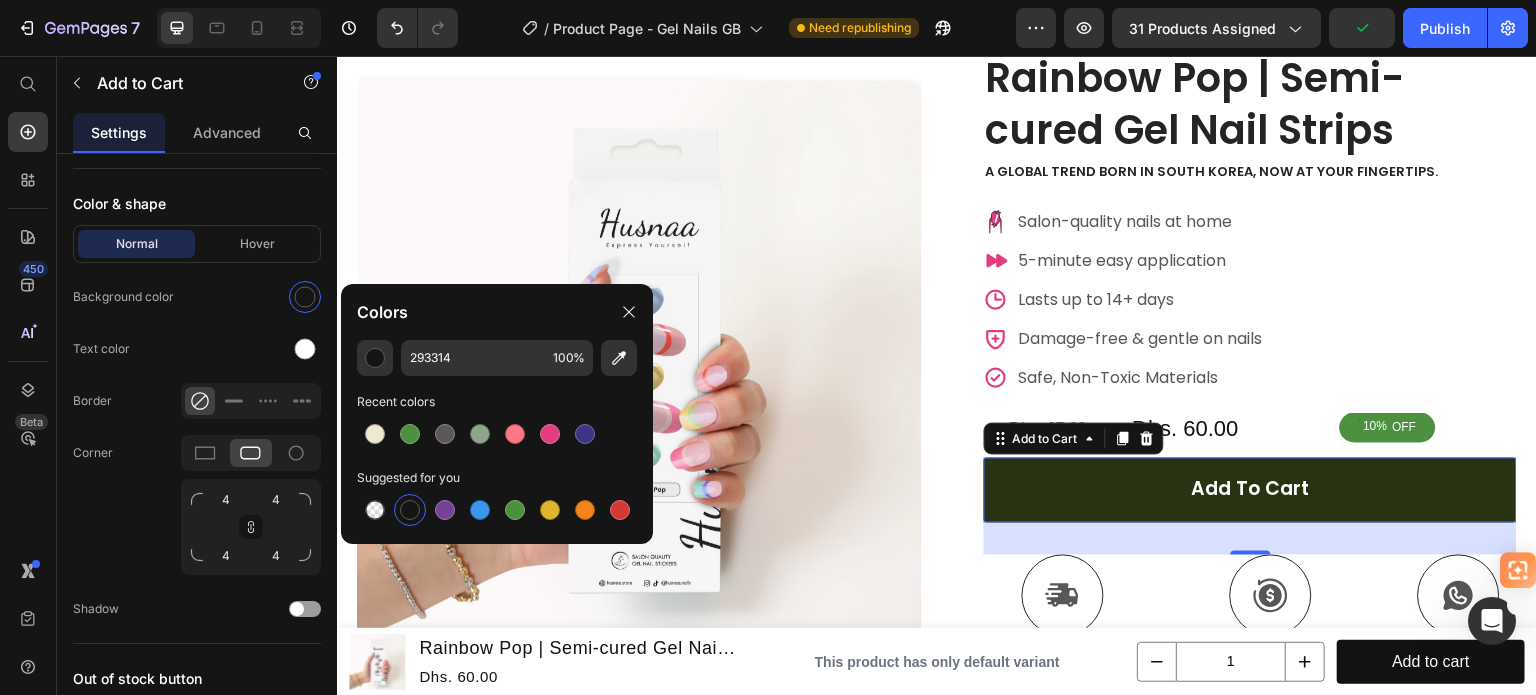 type on "151515" 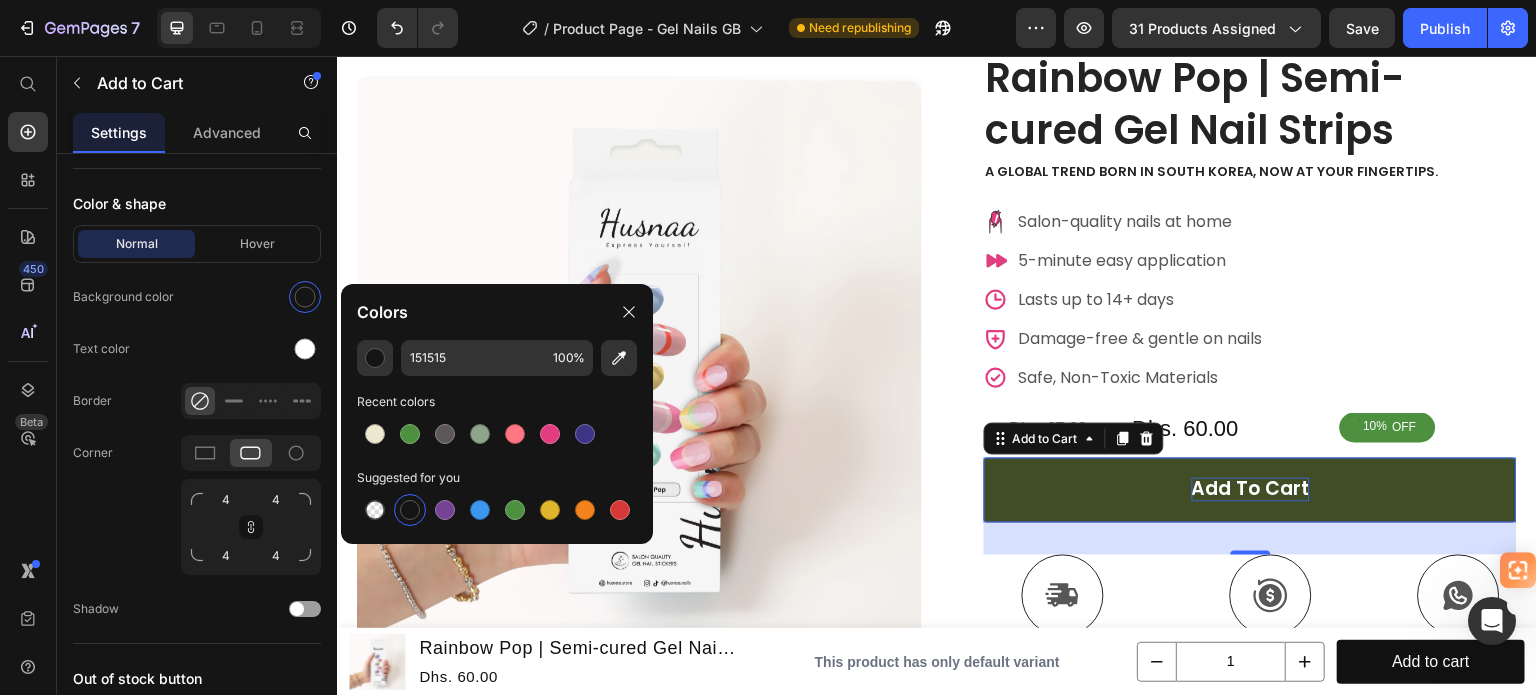 click on "add to cart" at bounding box center (1251, 490) 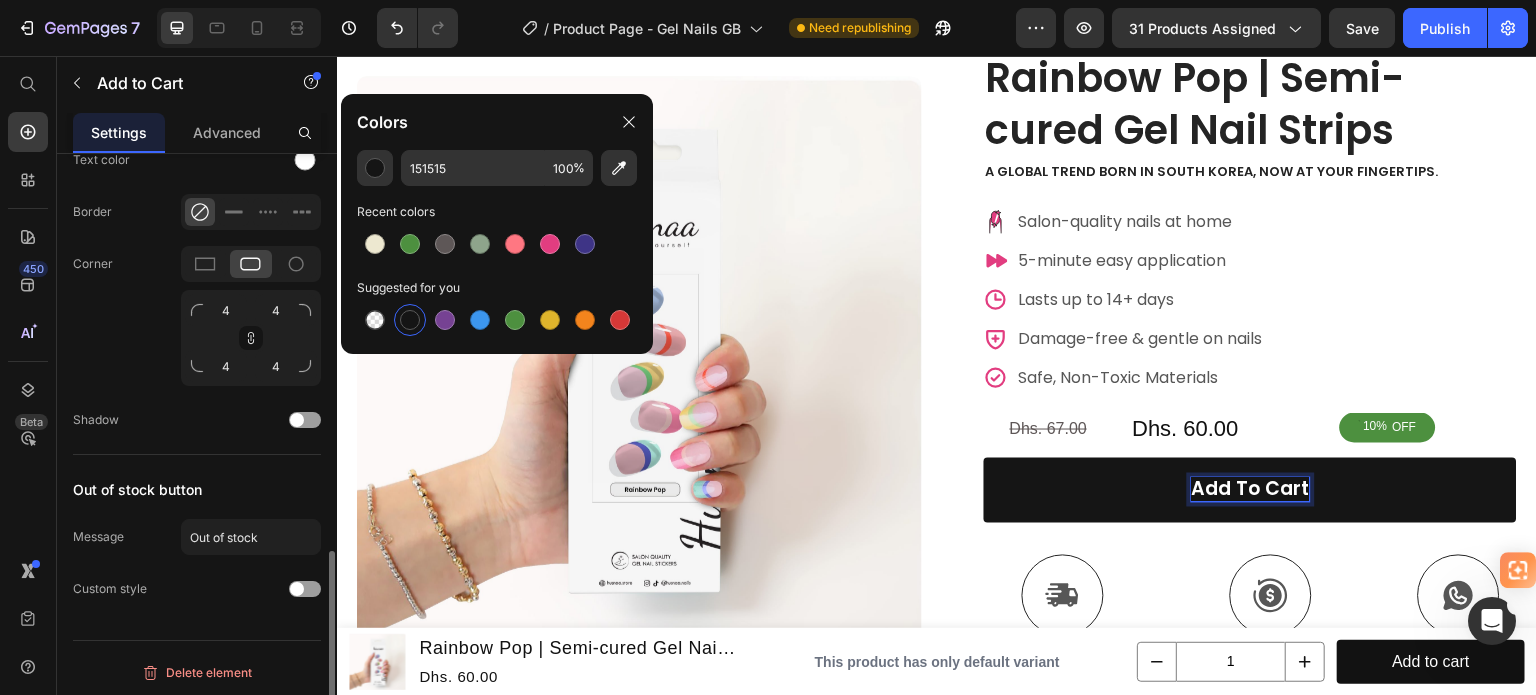 scroll, scrollTop: 789, scrollLeft: 0, axis: vertical 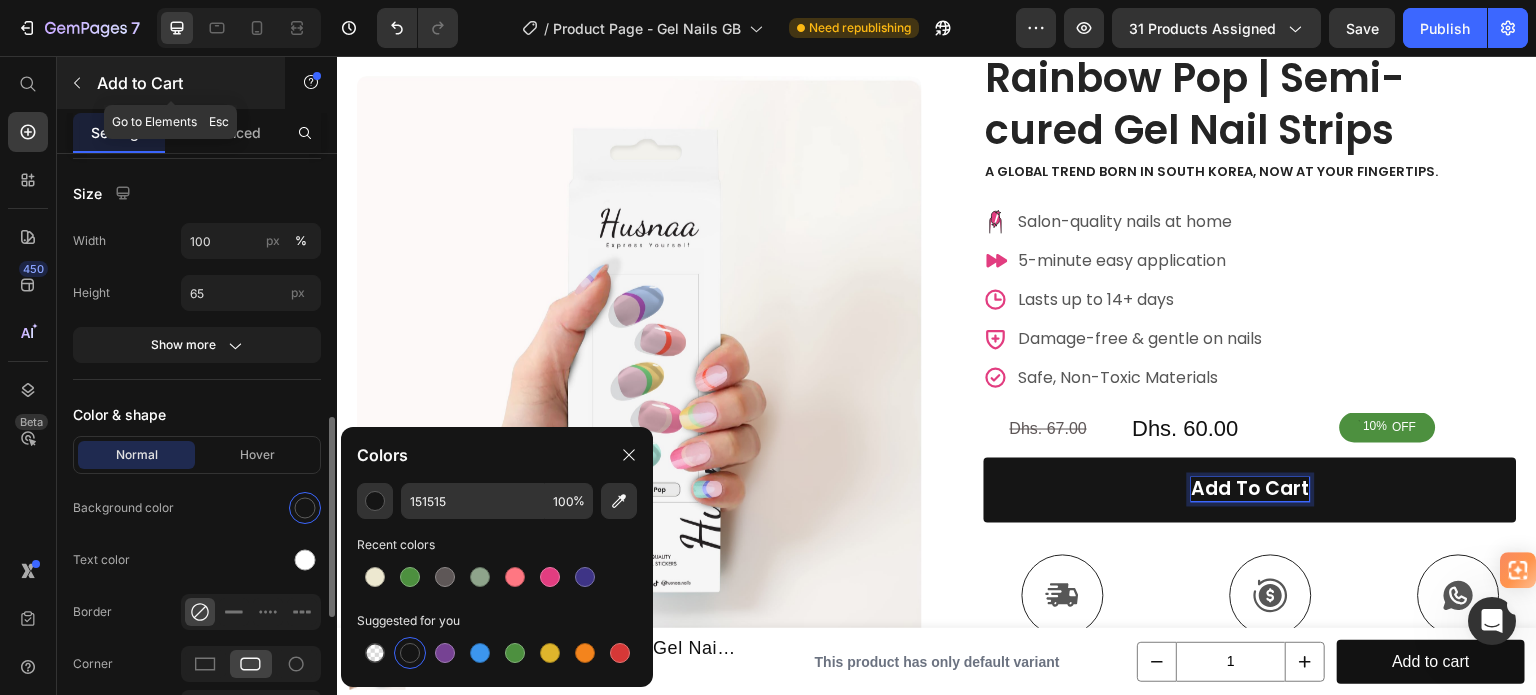 click at bounding box center [77, 83] 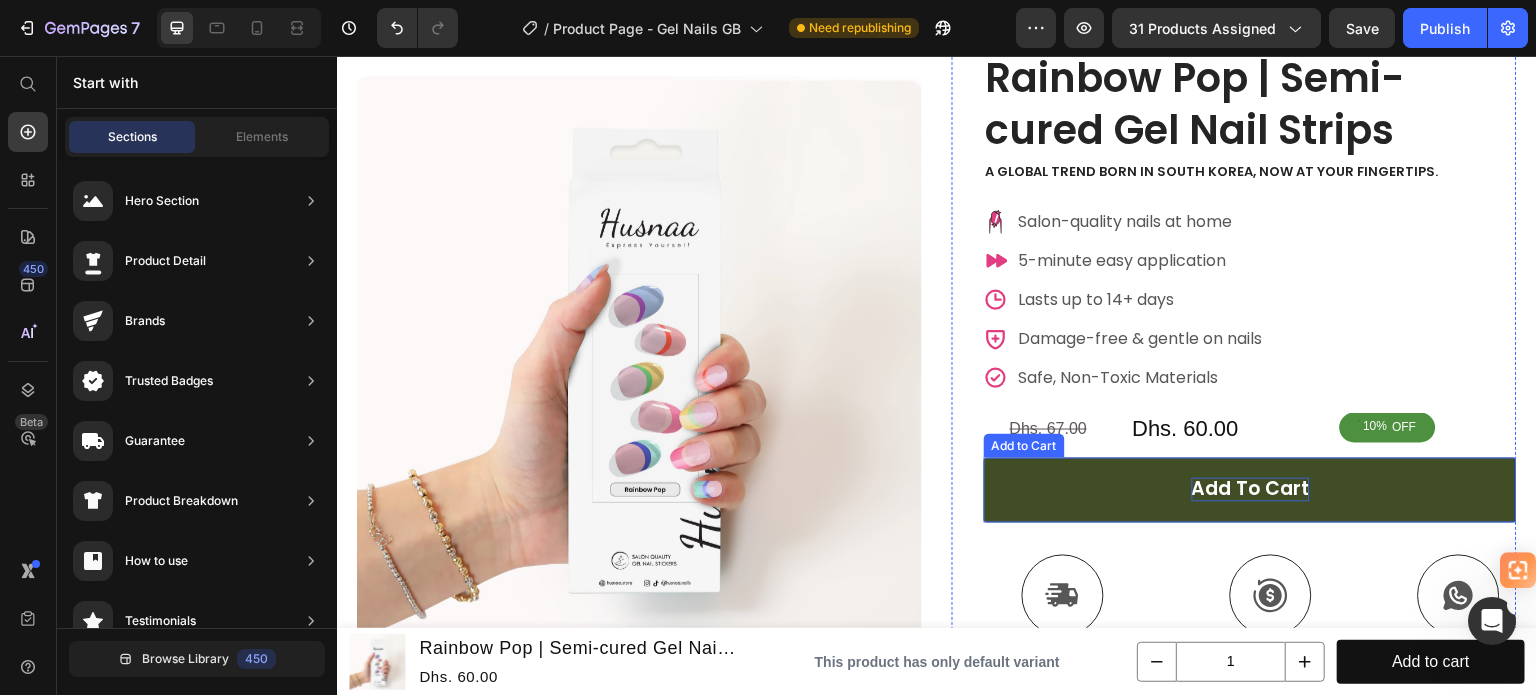 click on "add to cart" at bounding box center (1251, 490) 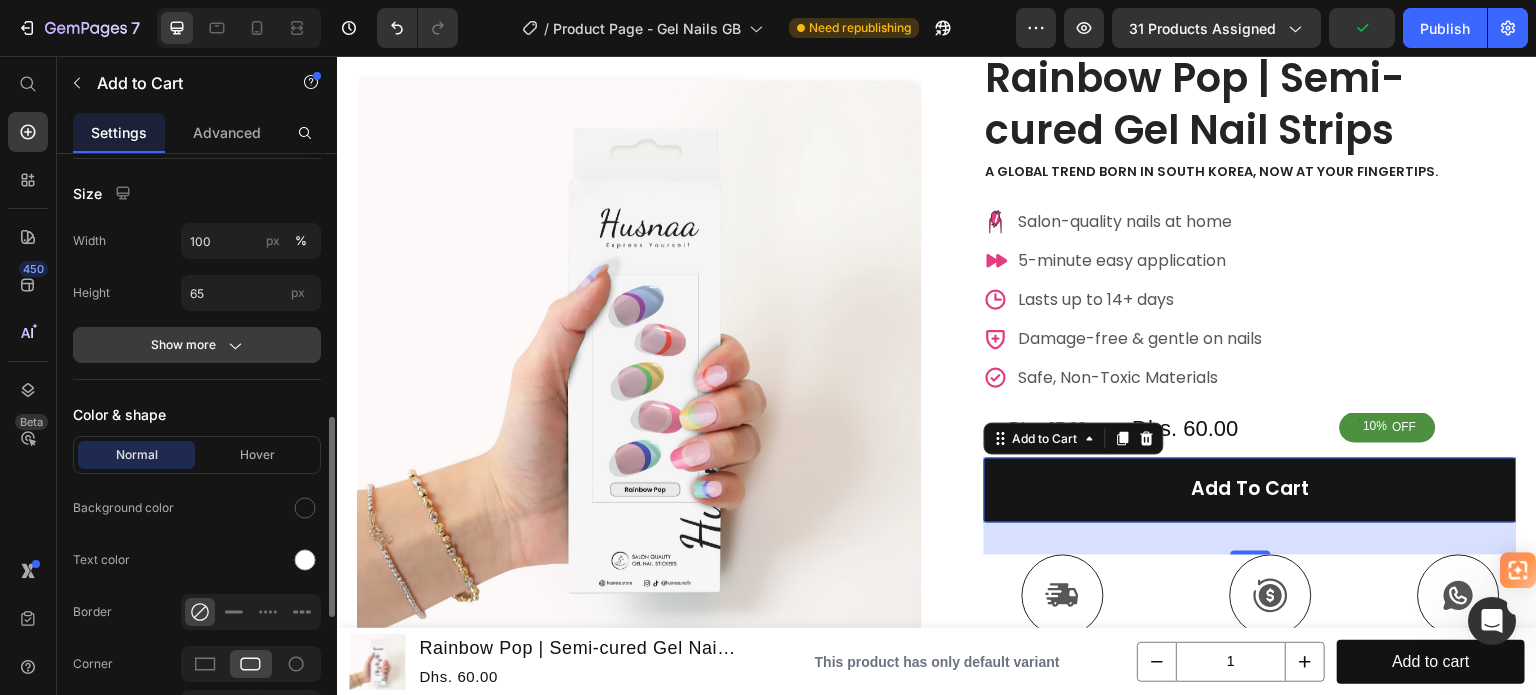 click on "Show more" 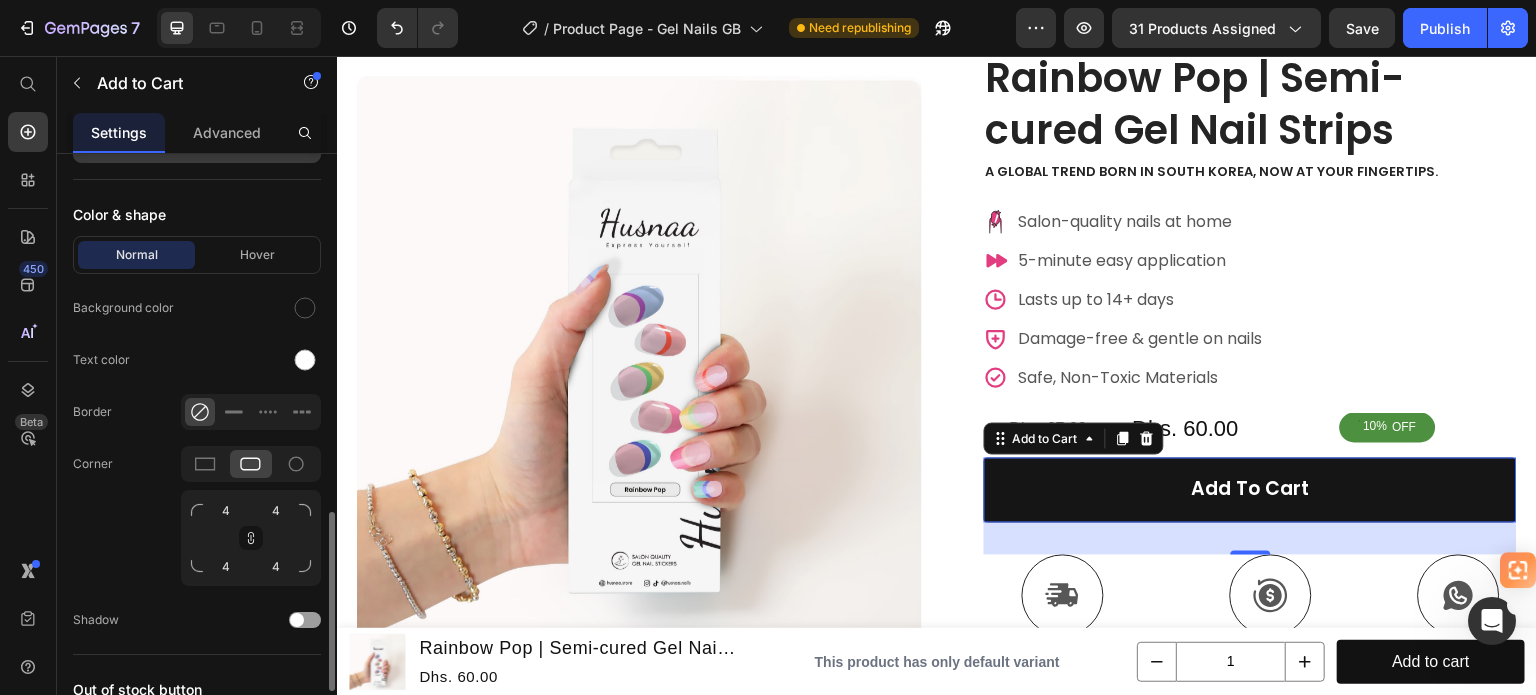 scroll, scrollTop: 1389, scrollLeft: 0, axis: vertical 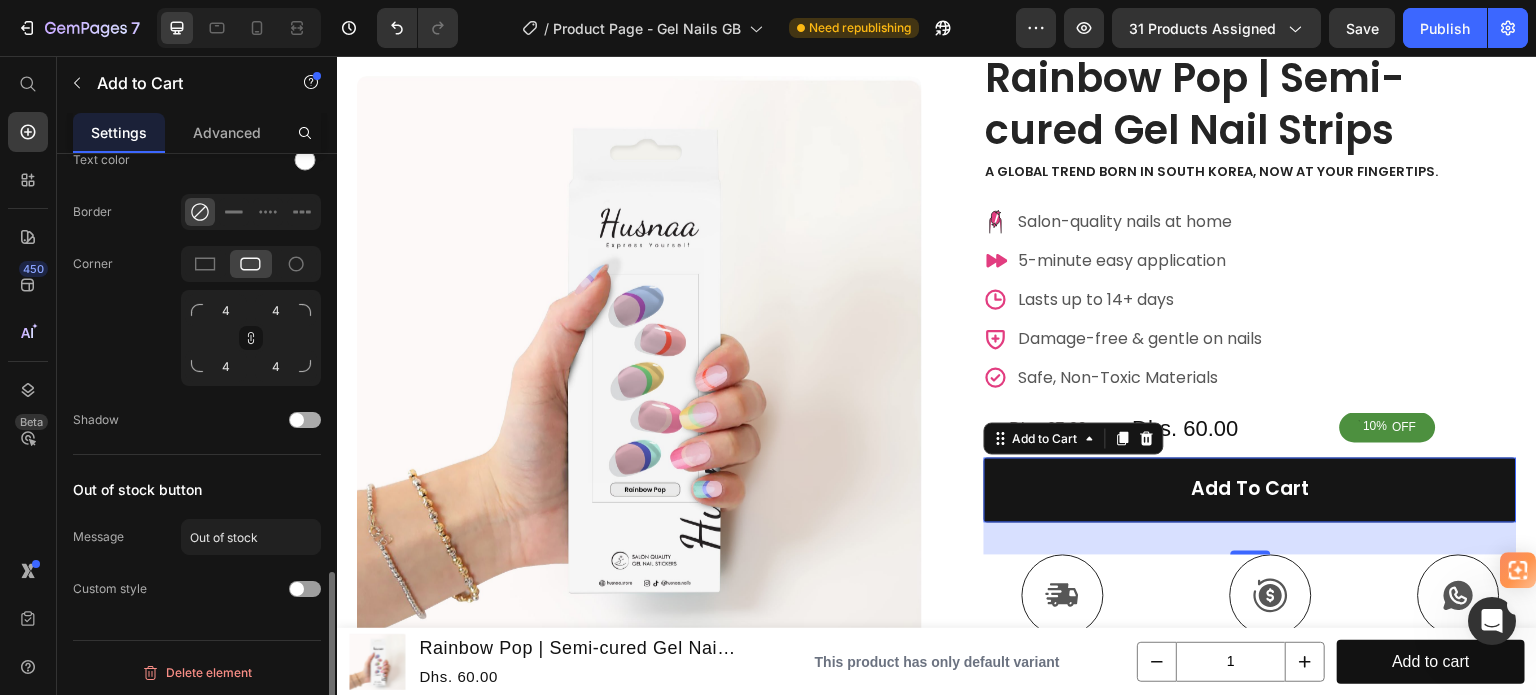 click at bounding box center [297, 420] 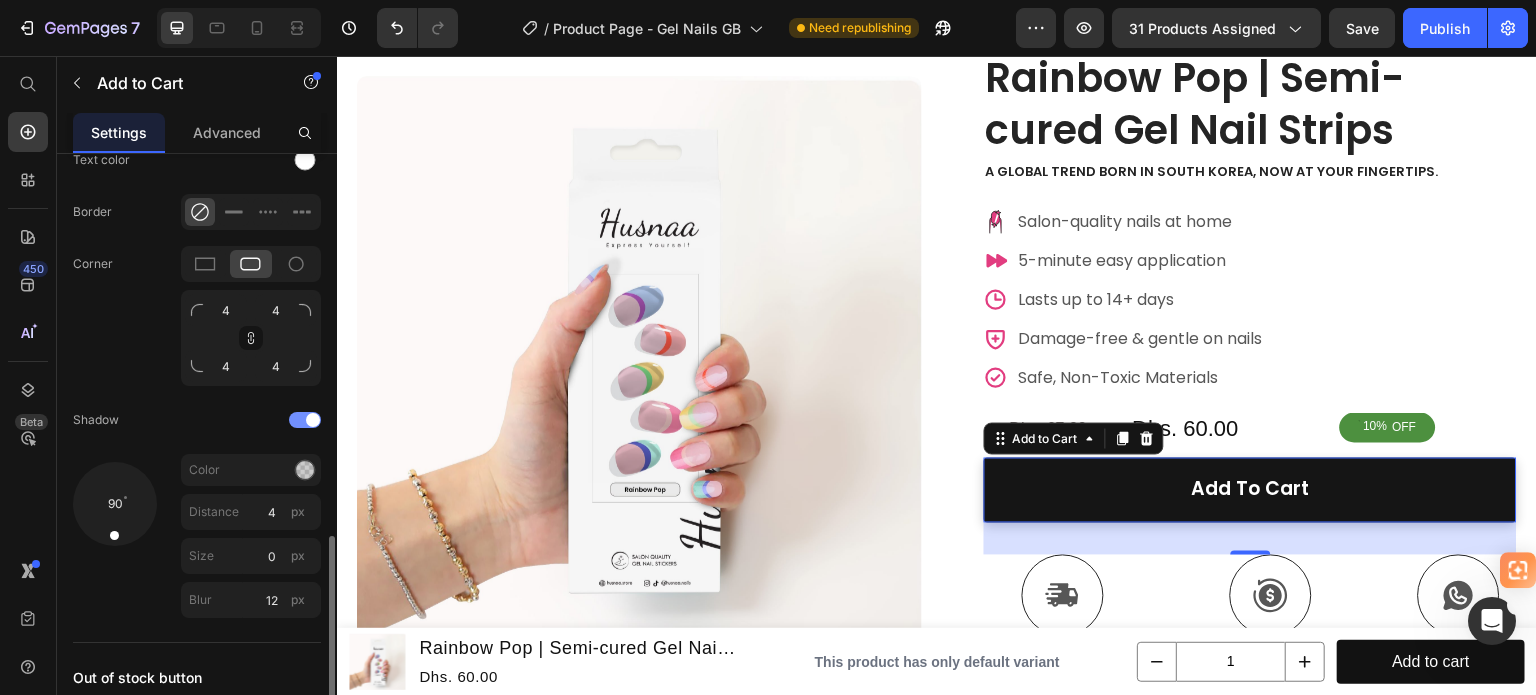 click at bounding box center (305, 420) 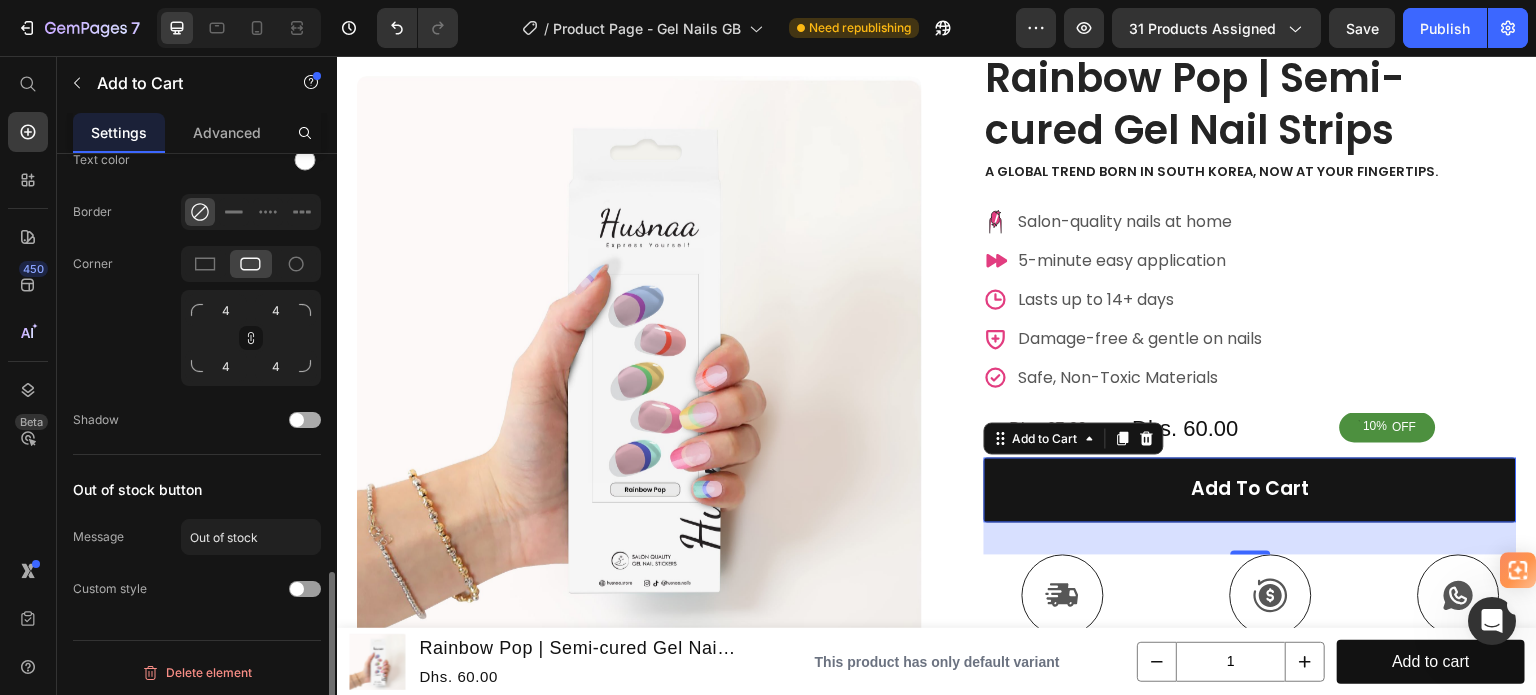 click at bounding box center (297, 420) 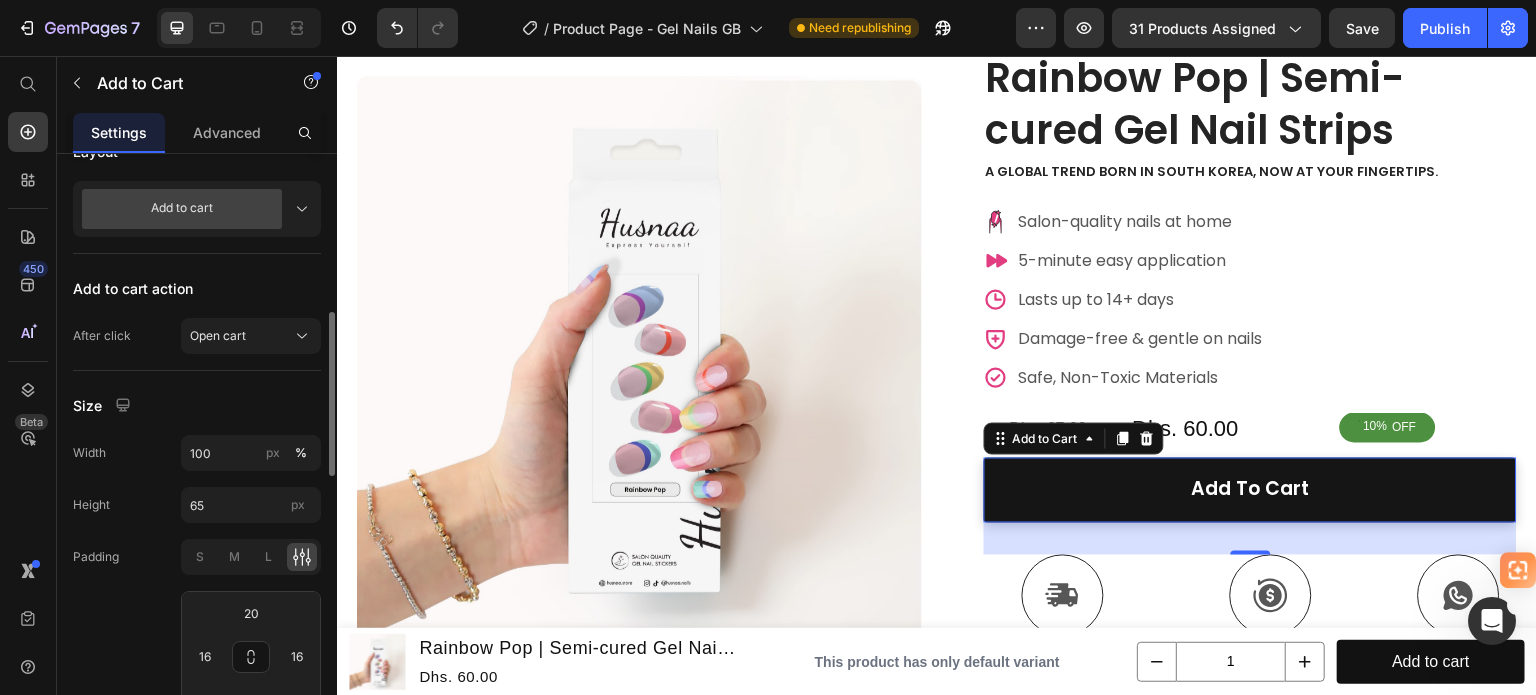 scroll, scrollTop: 77, scrollLeft: 0, axis: vertical 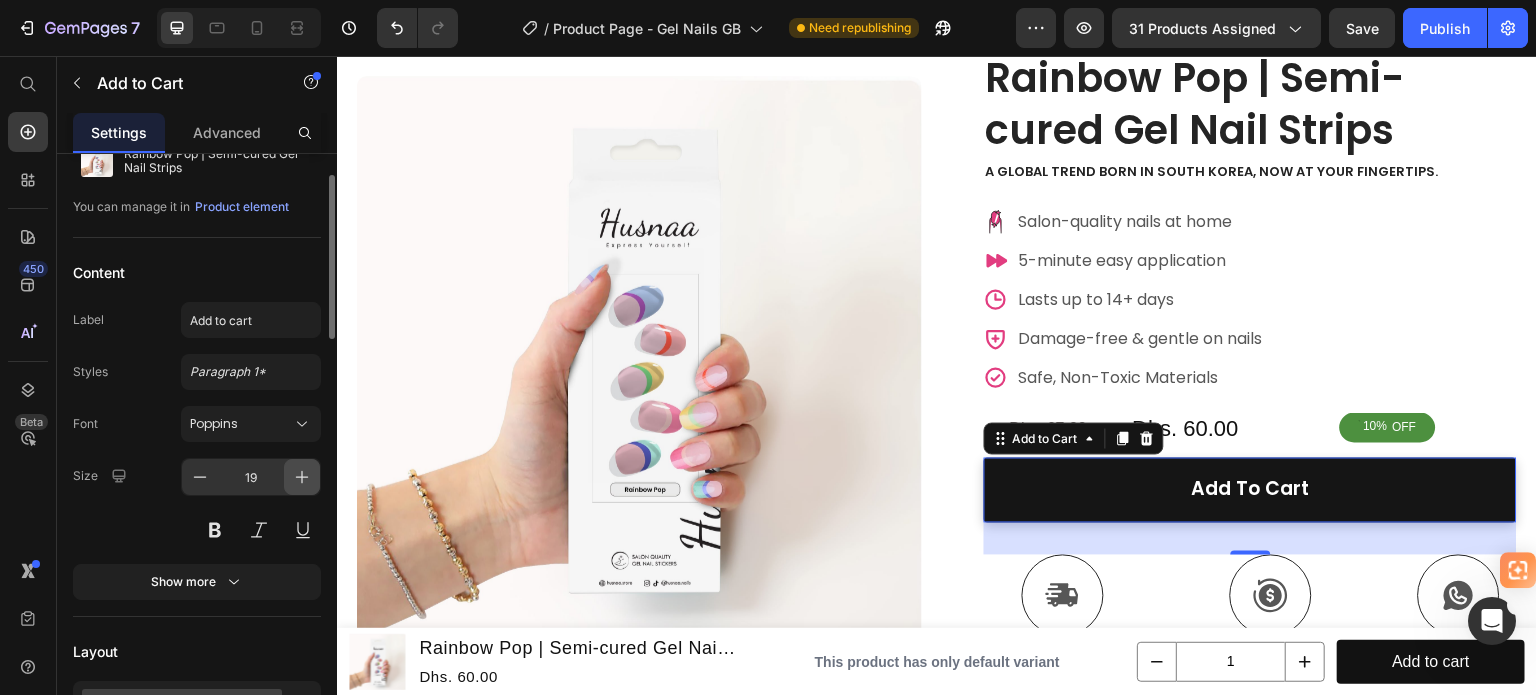 click 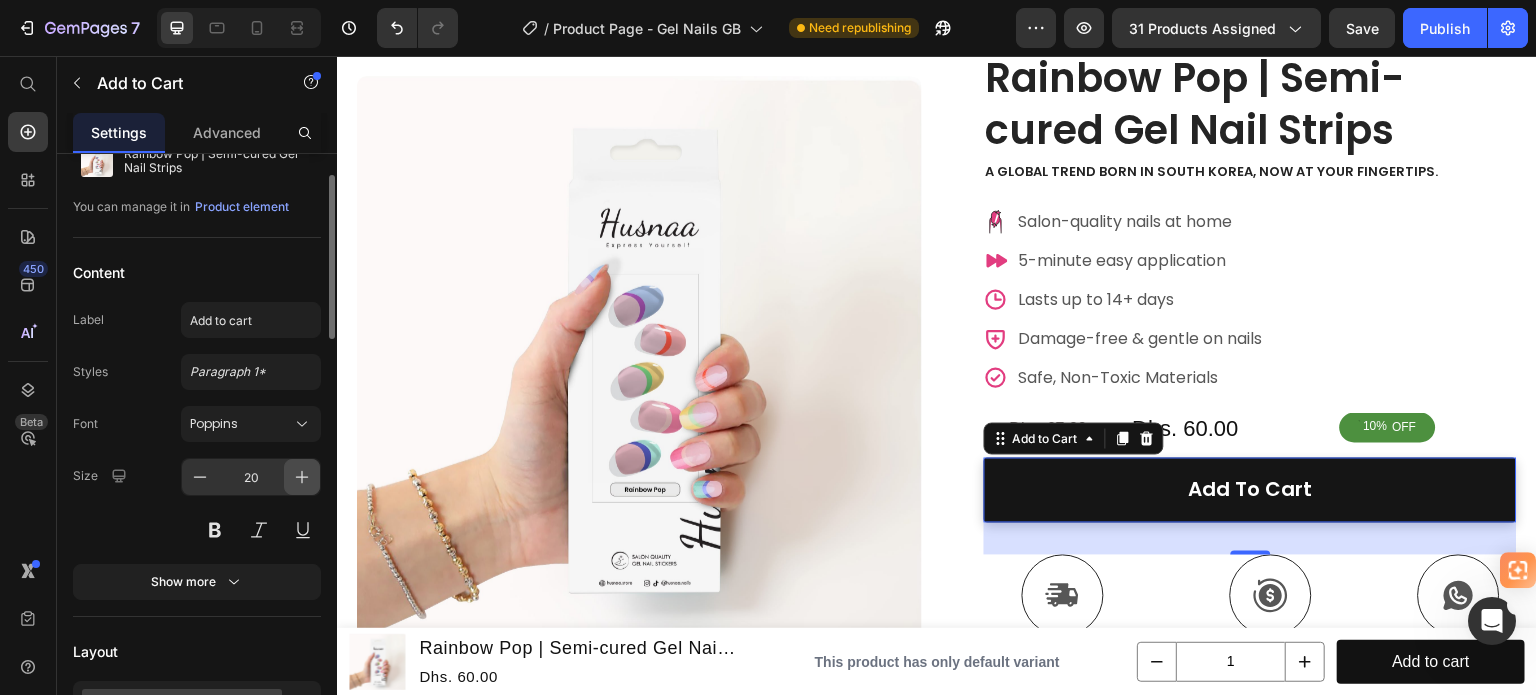 click 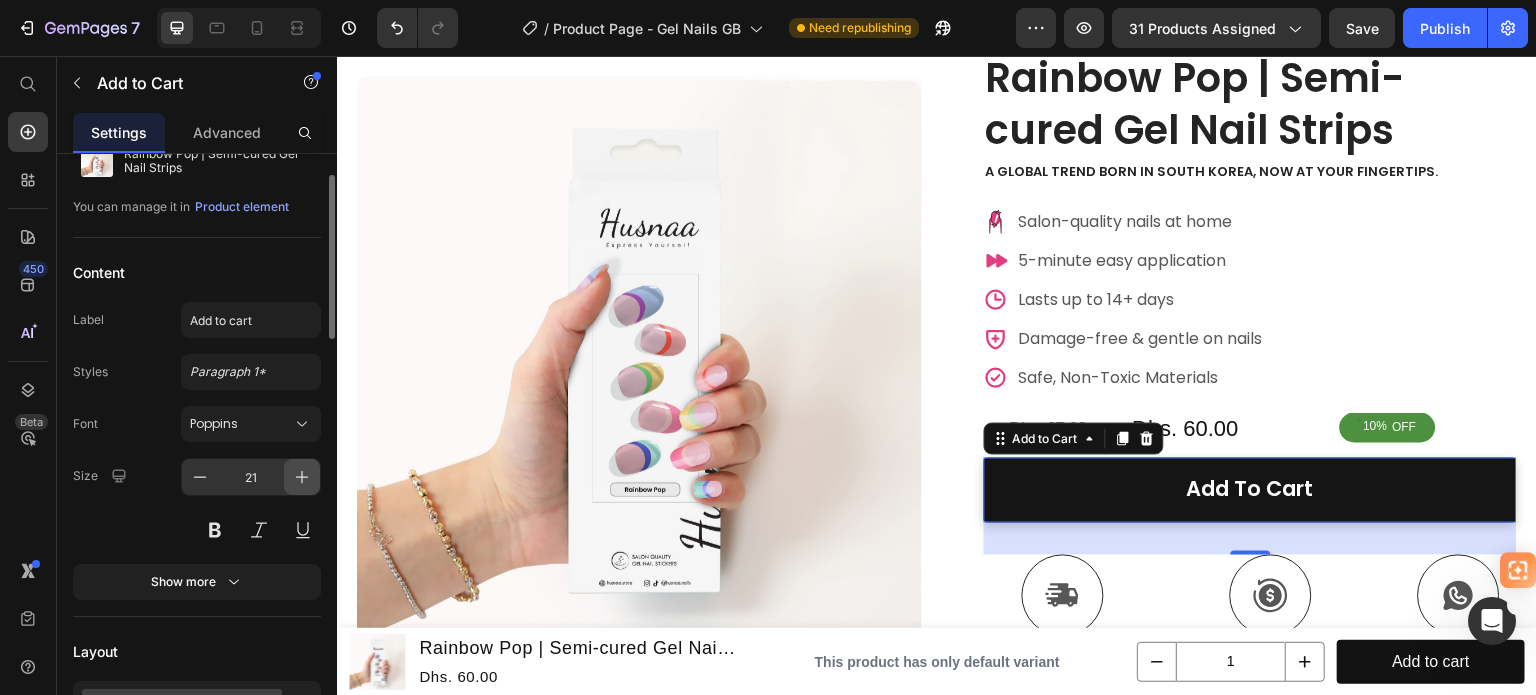 click 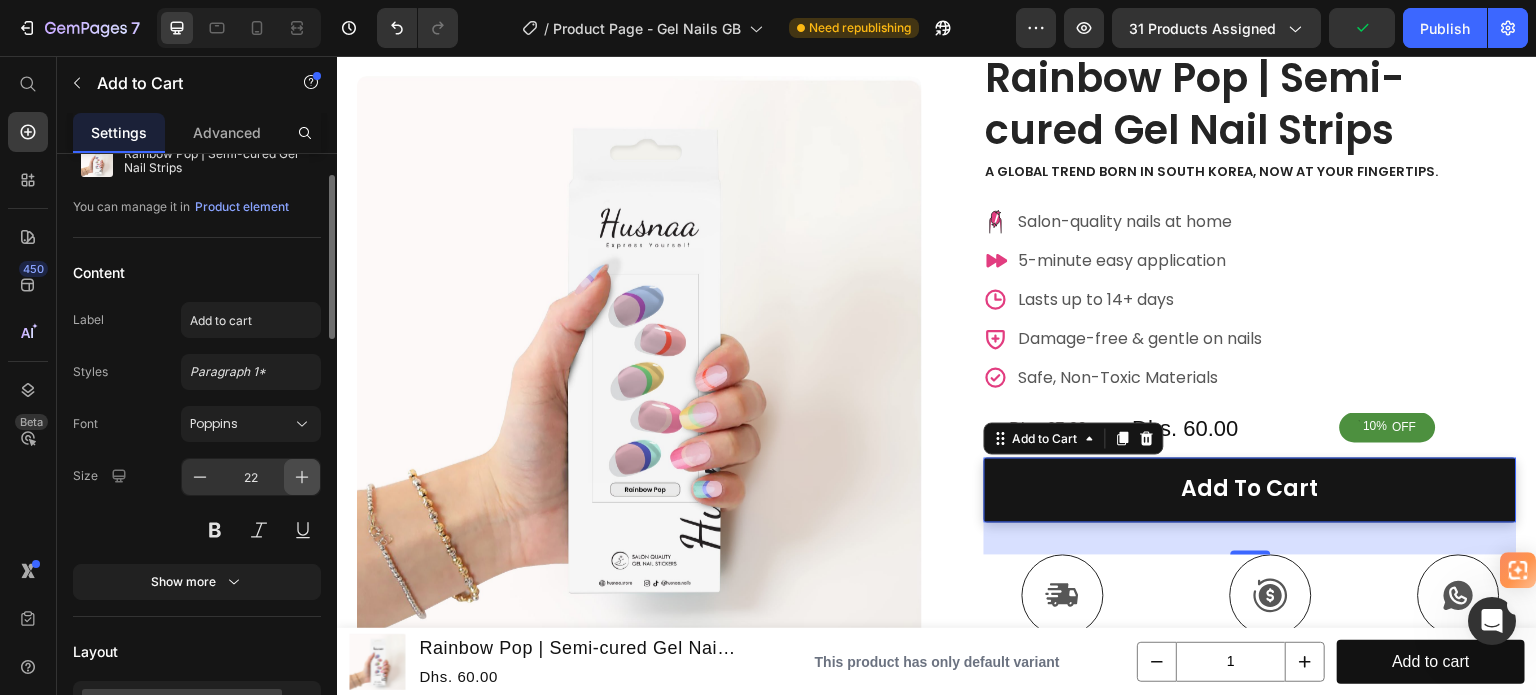 click 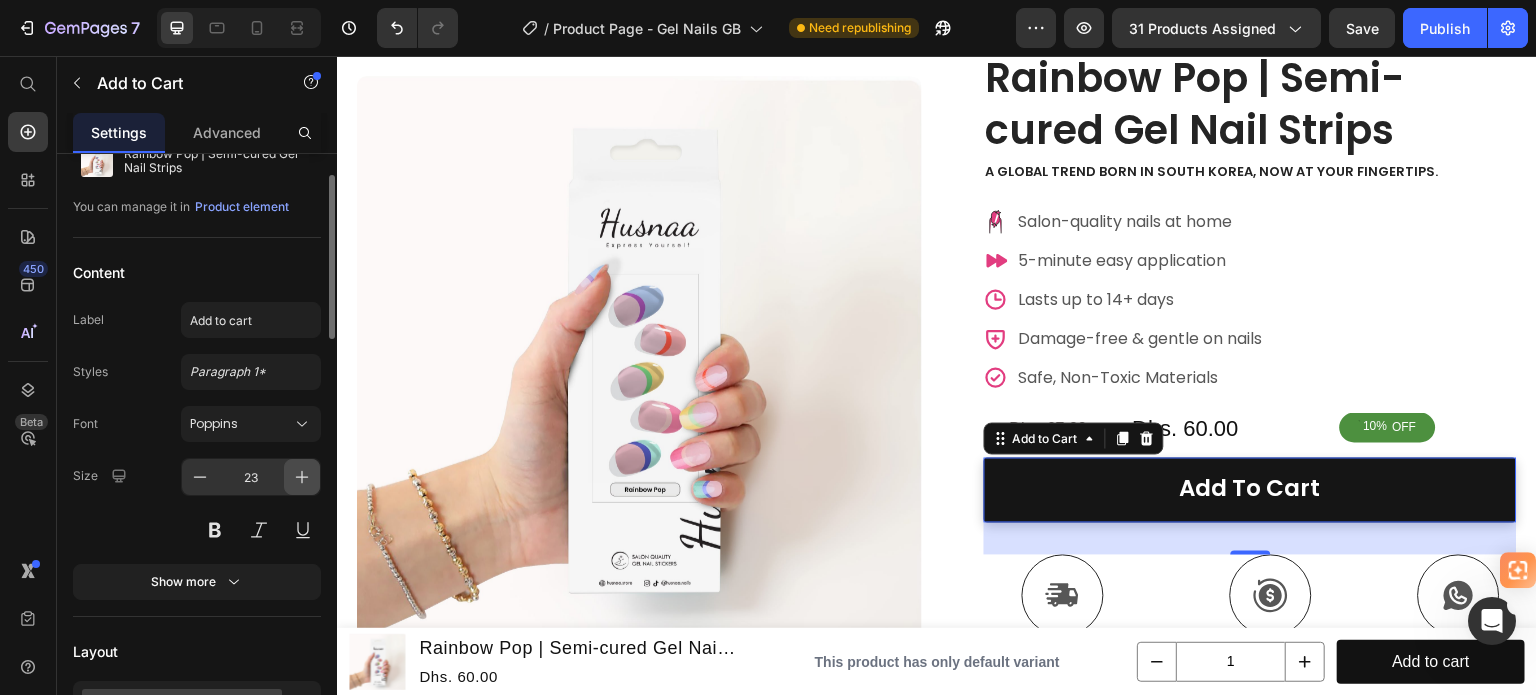 click 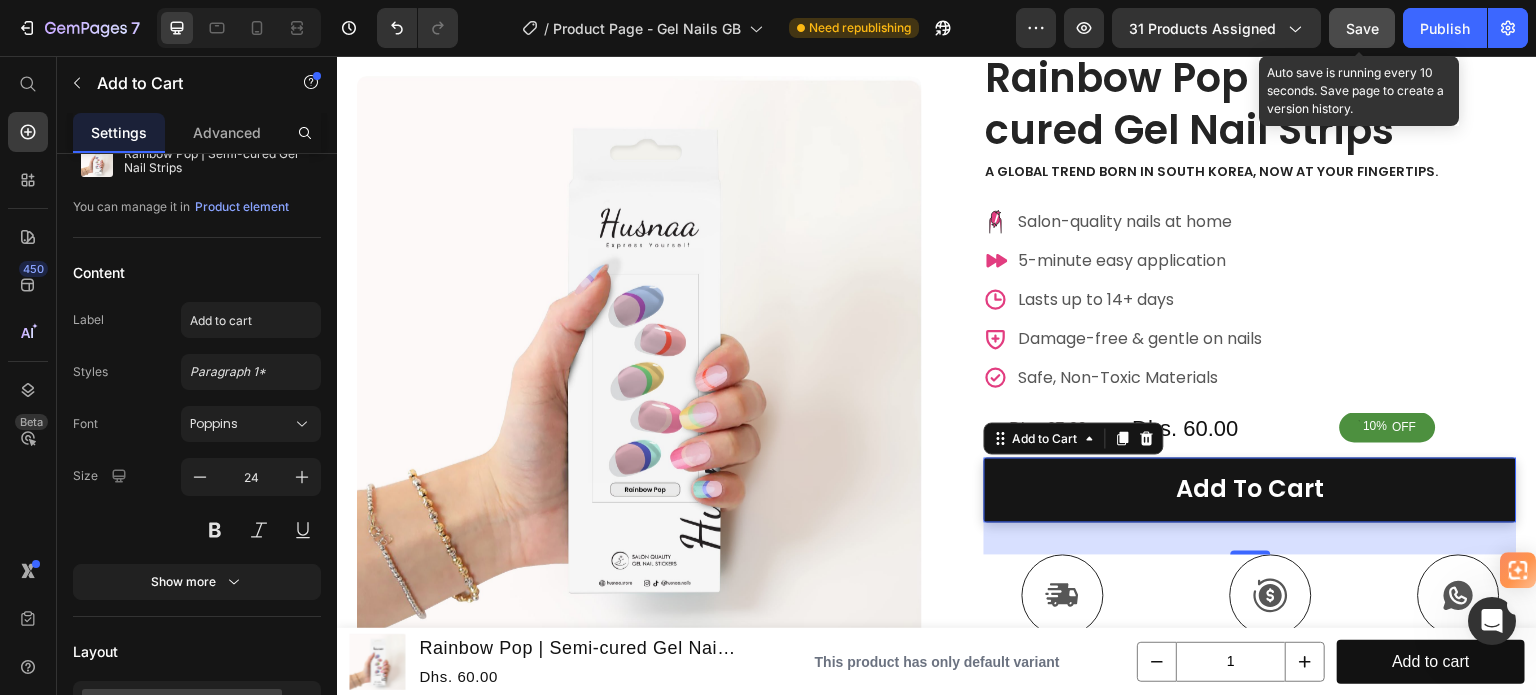 click on "Save" 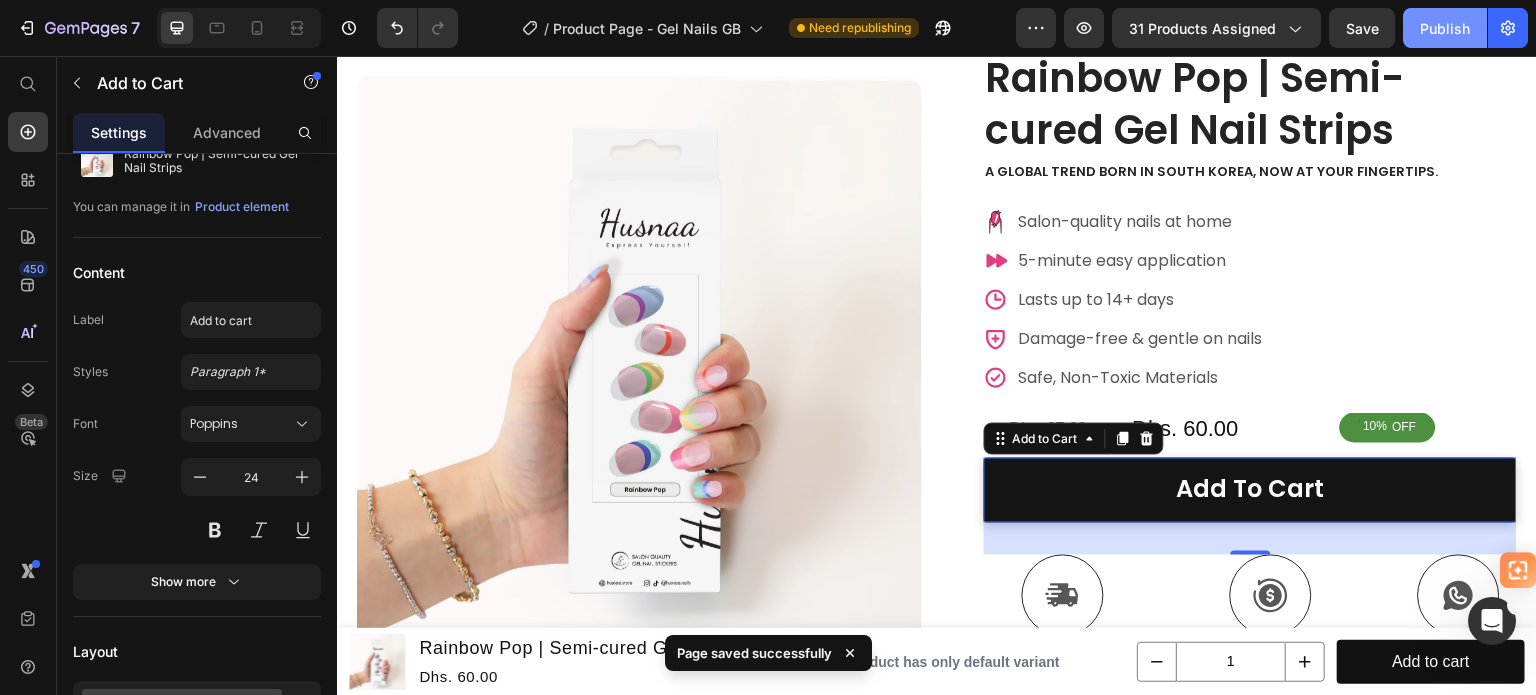 click on "Publish" at bounding box center [1445, 28] 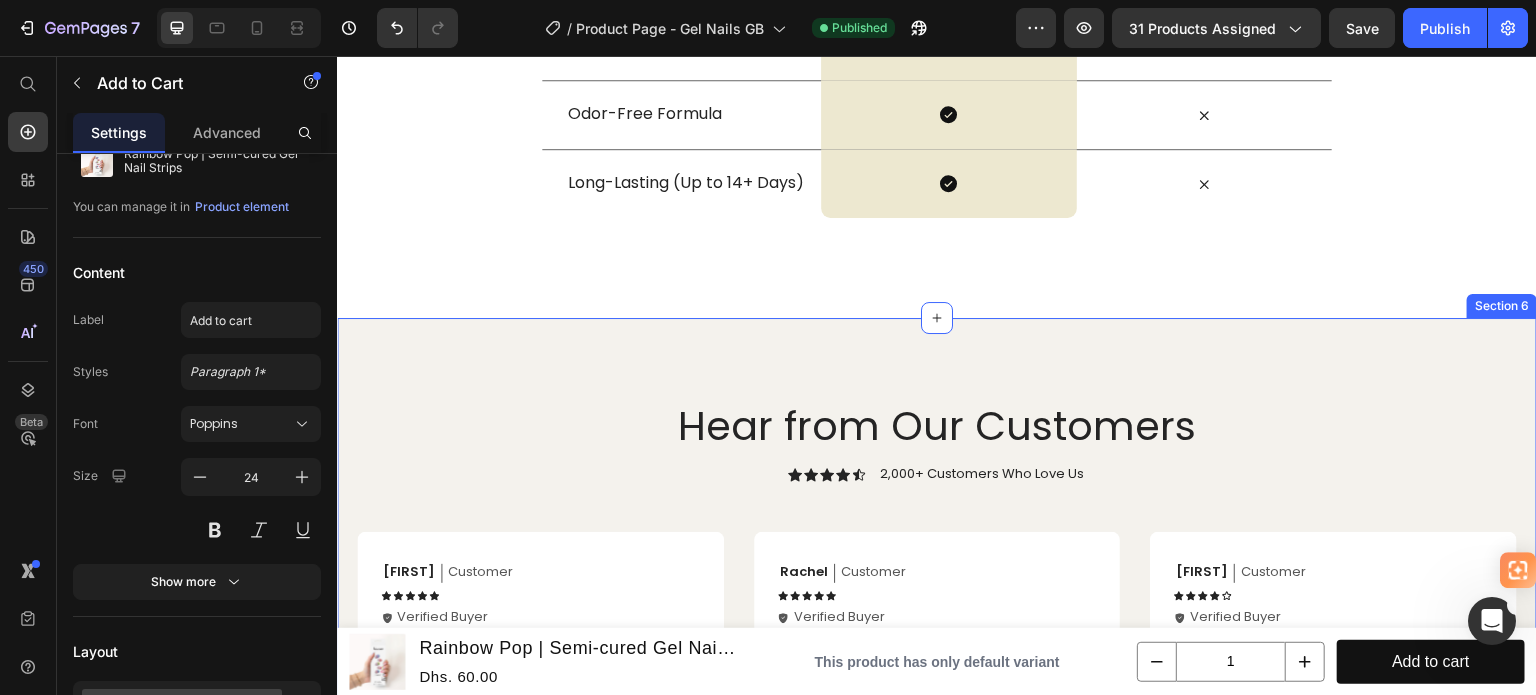 scroll, scrollTop: 3400, scrollLeft: 0, axis: vertical 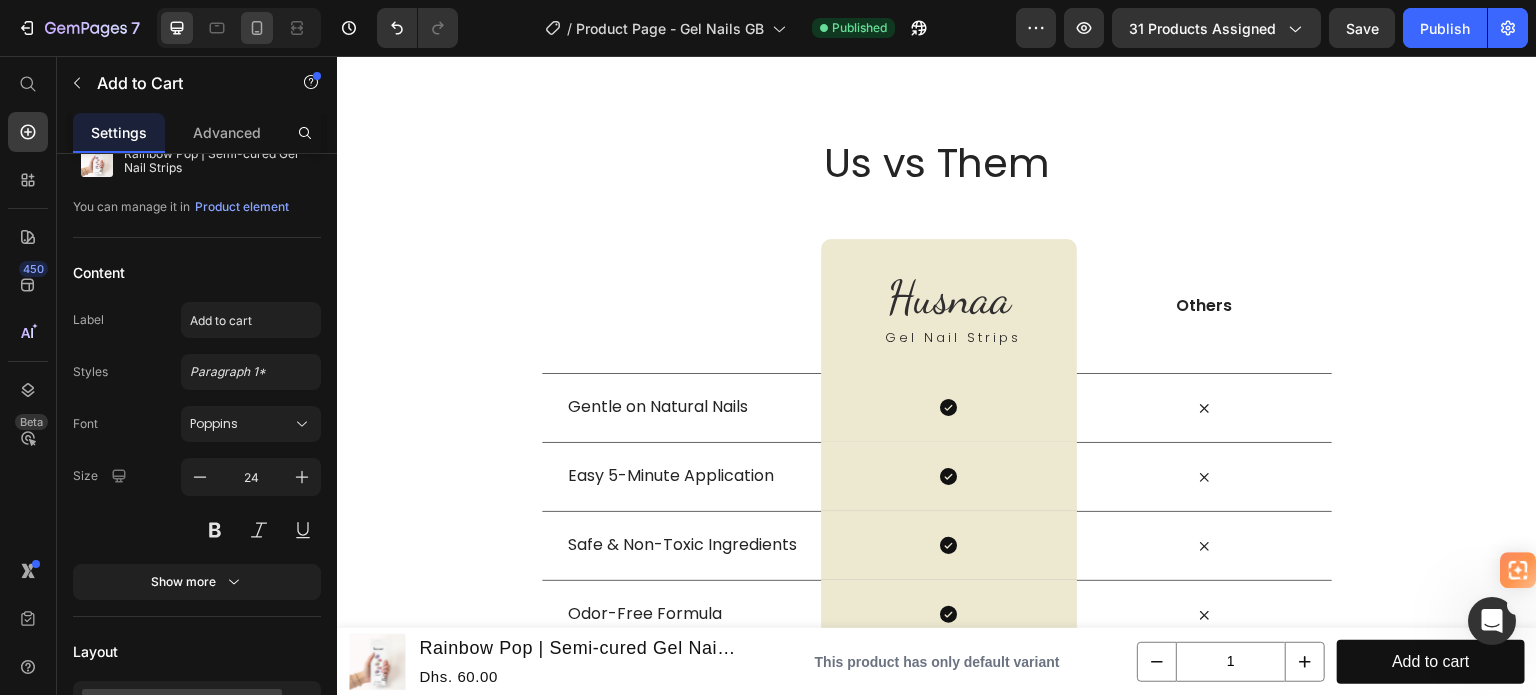 click 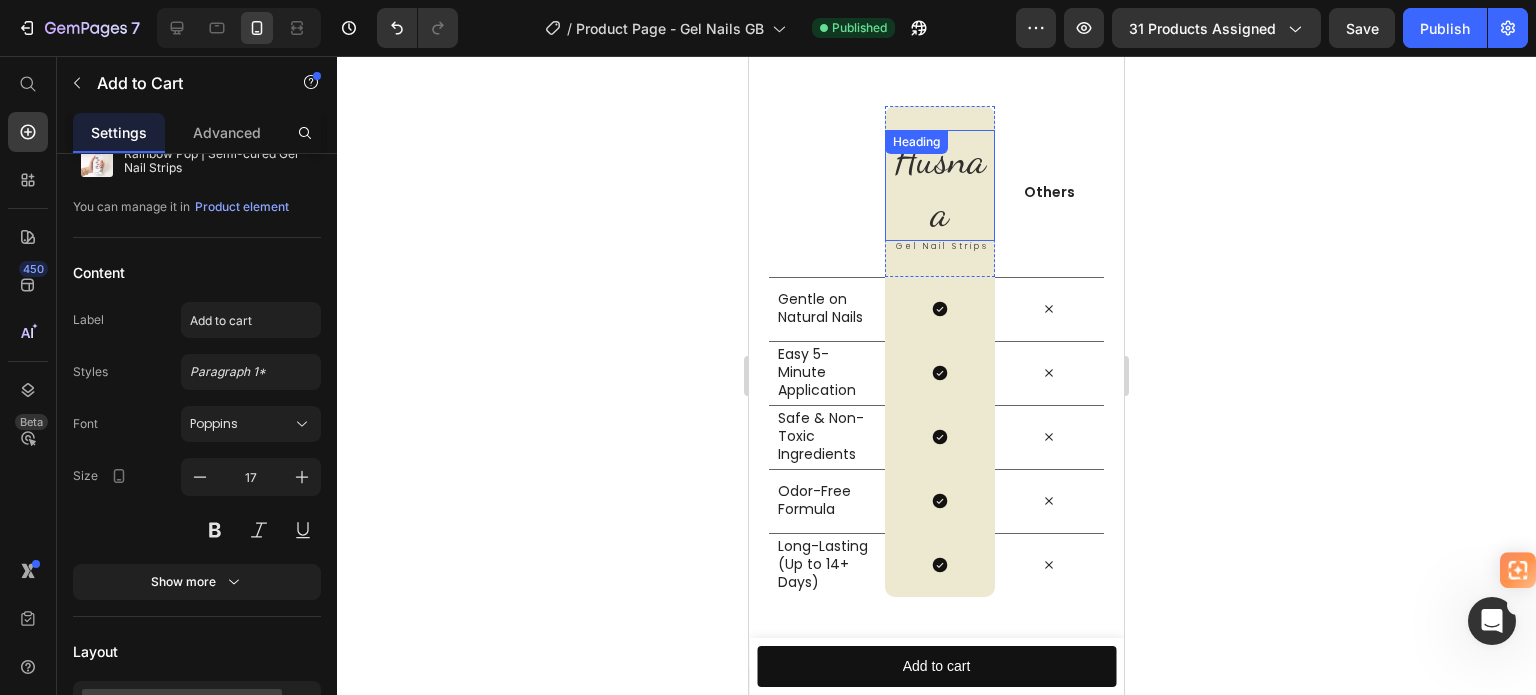 click on "Husnaa" at bounding box center [939, 185] 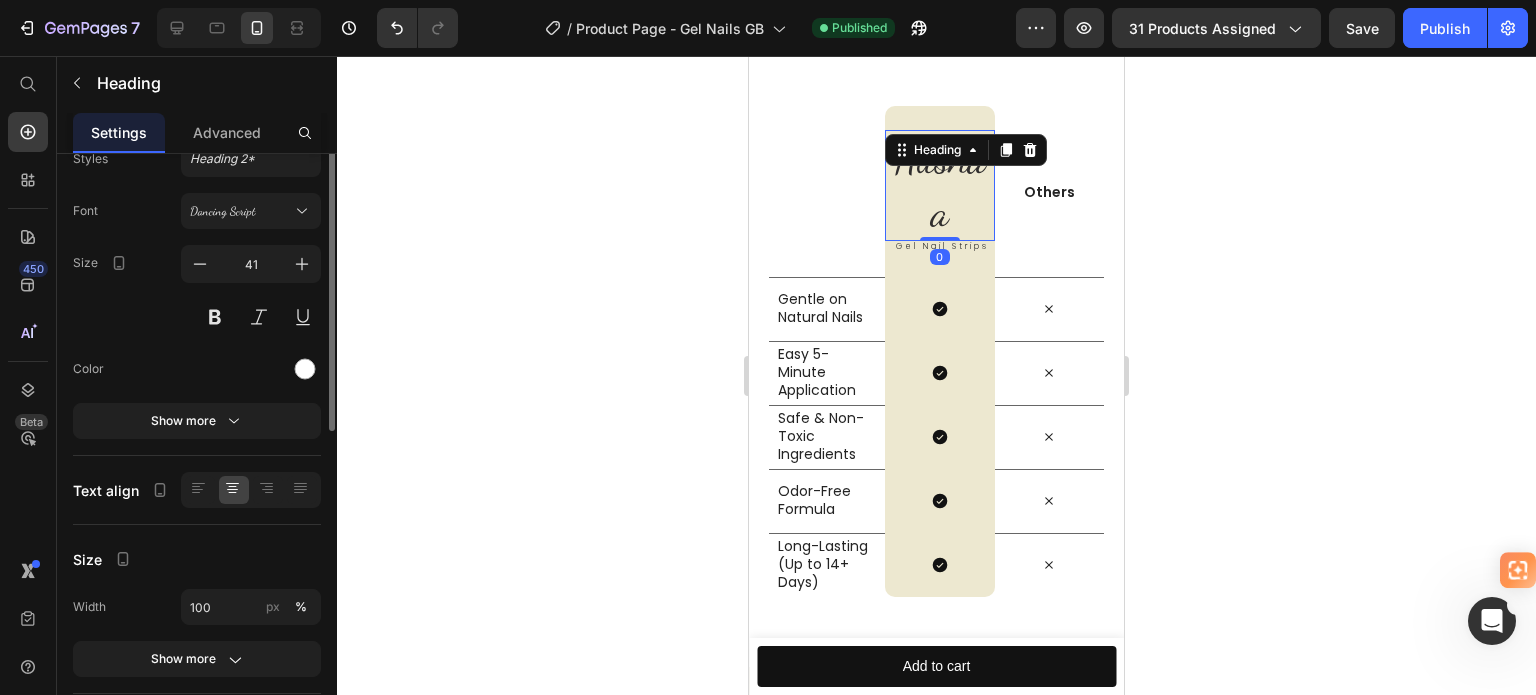 scroll, scrollTop: 0, scrollLeft: 0, axis: both 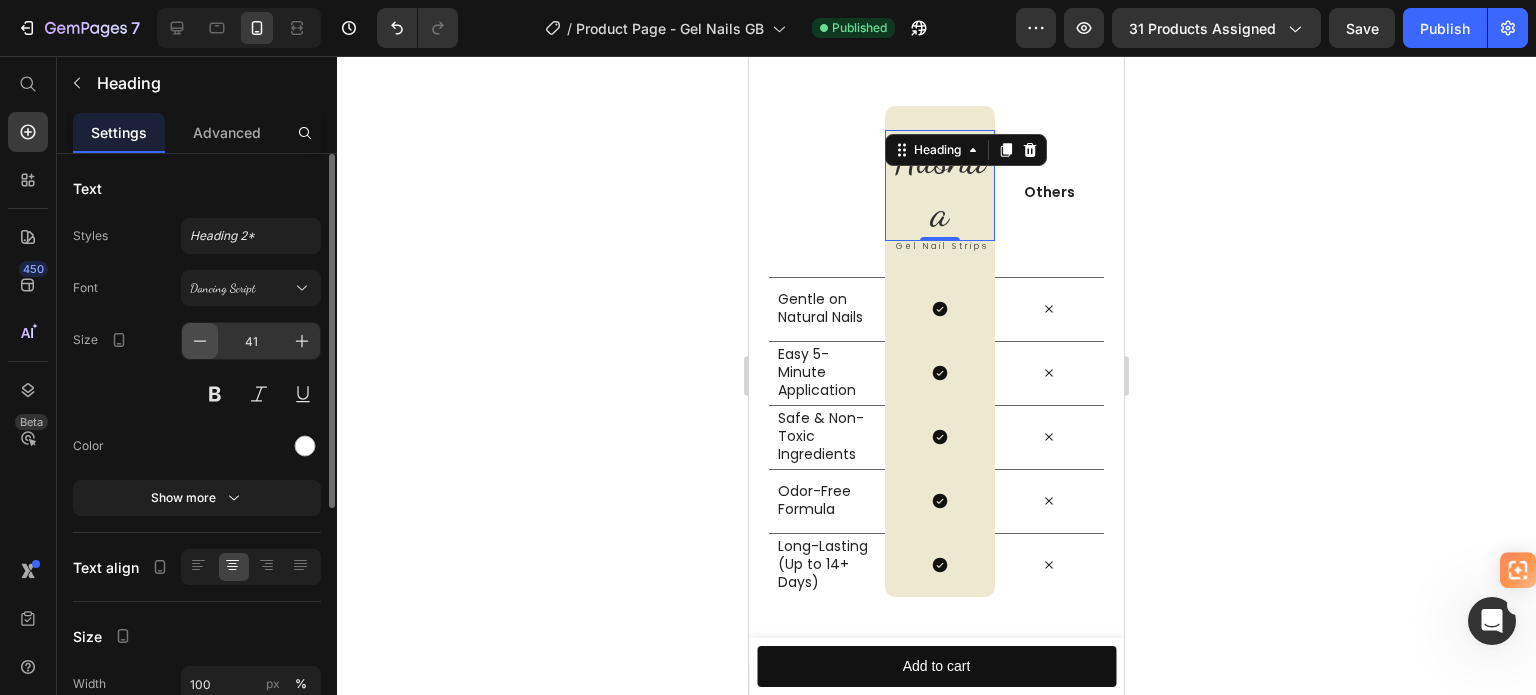 click 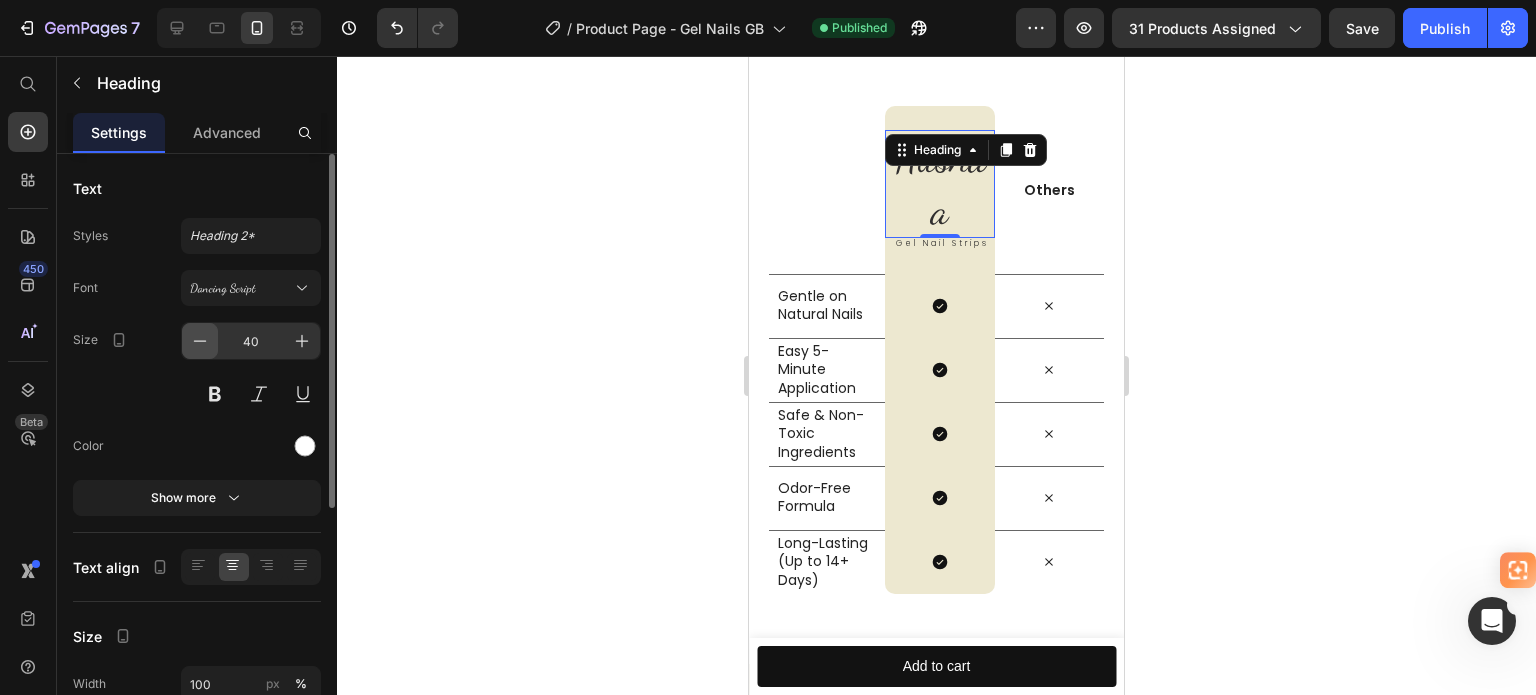 click 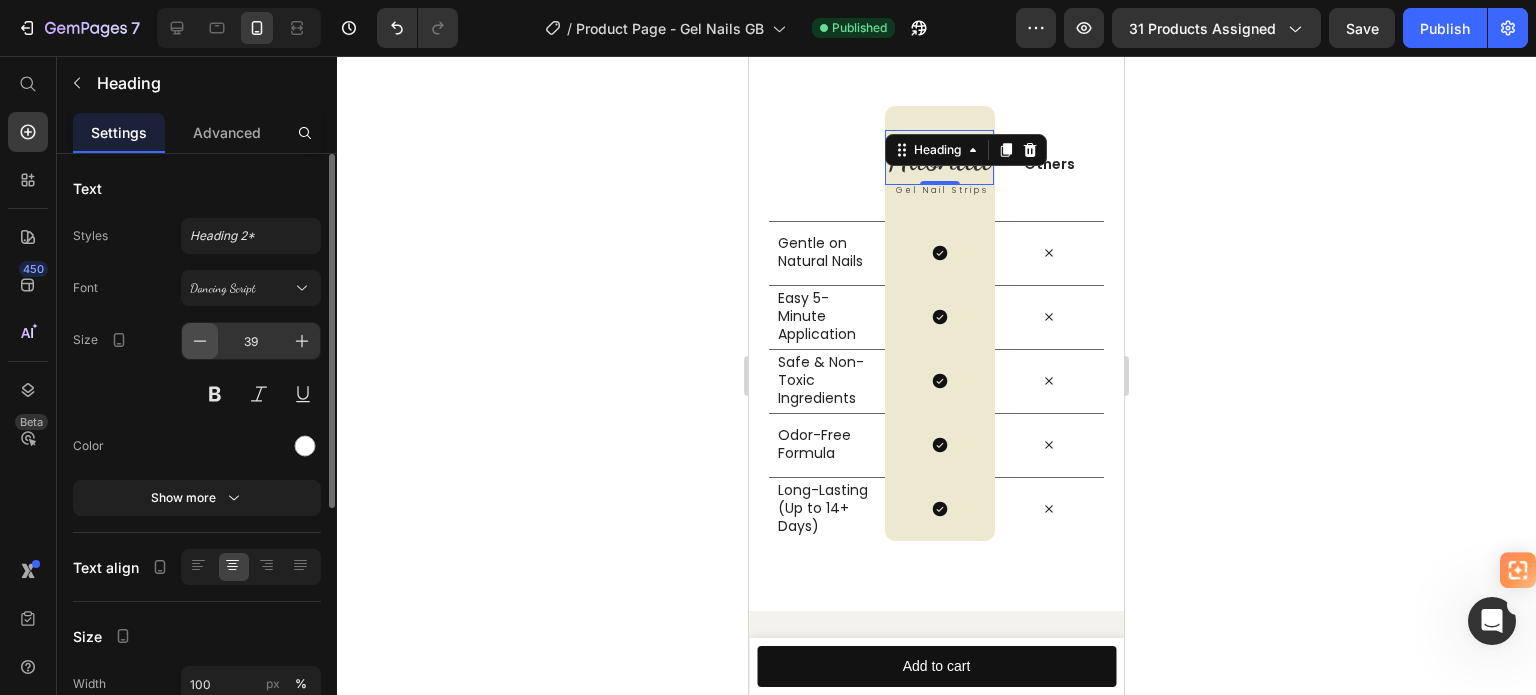 click 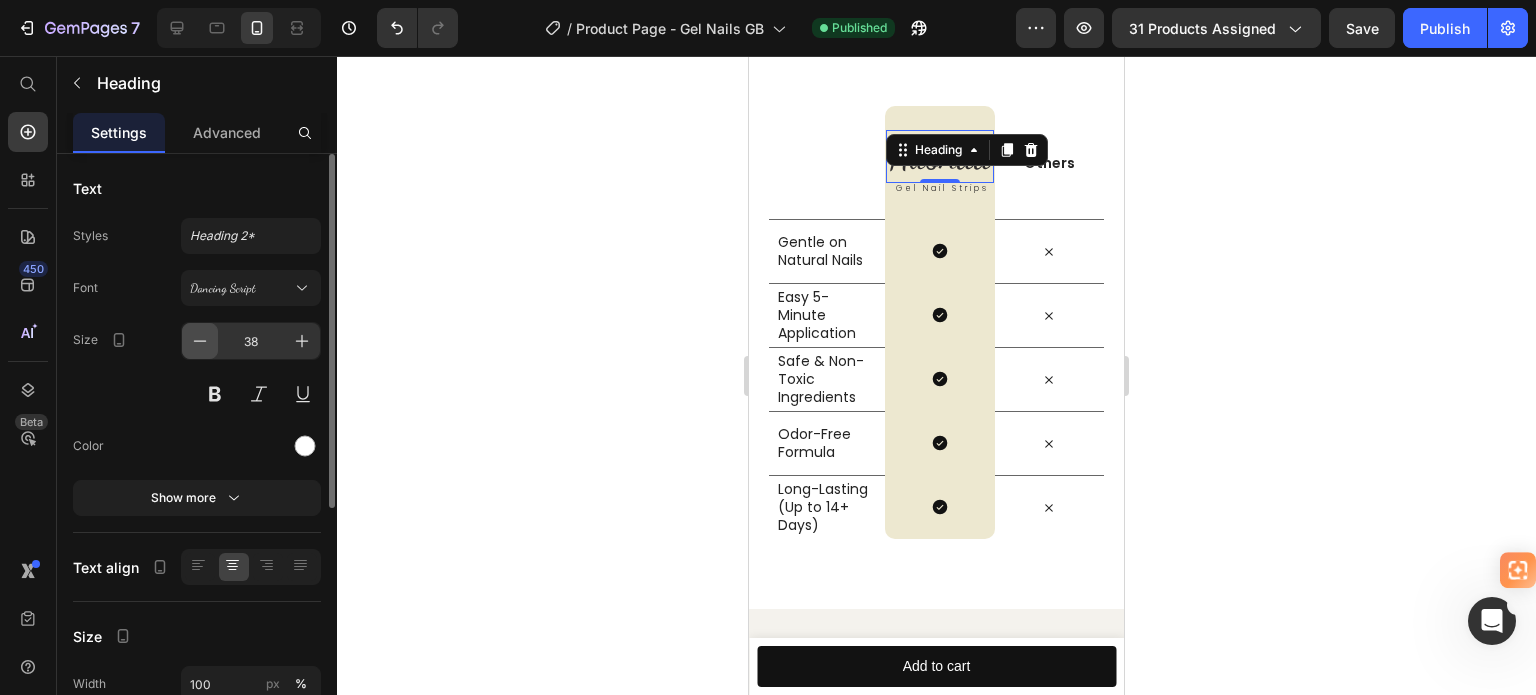 click 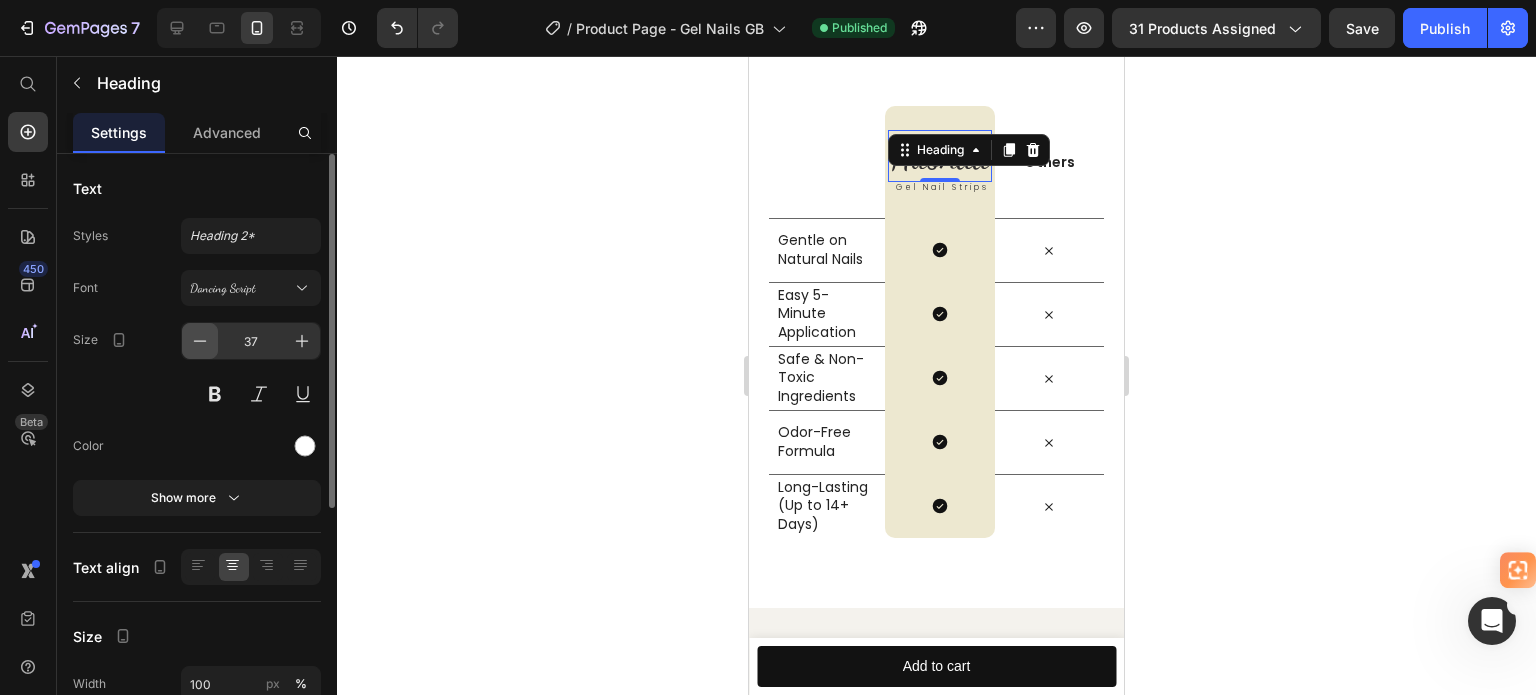 click 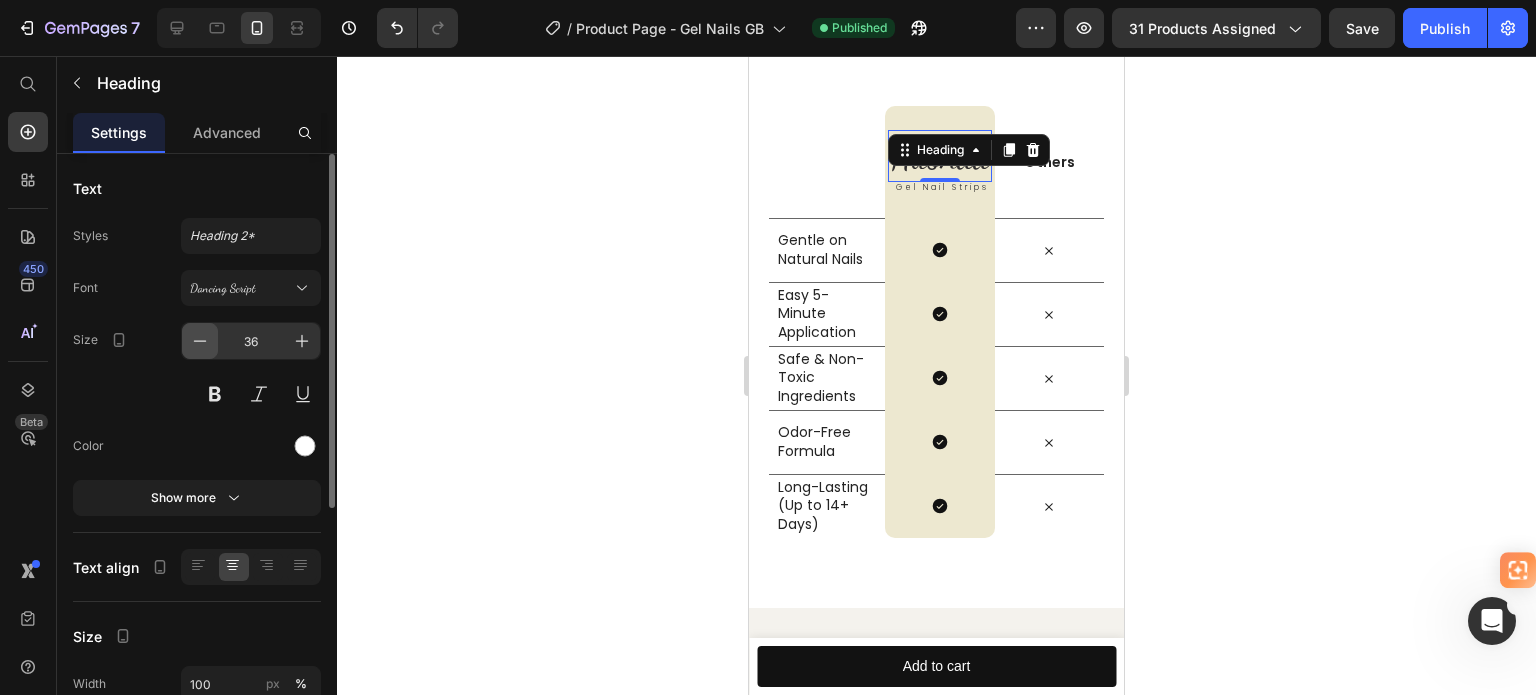 click 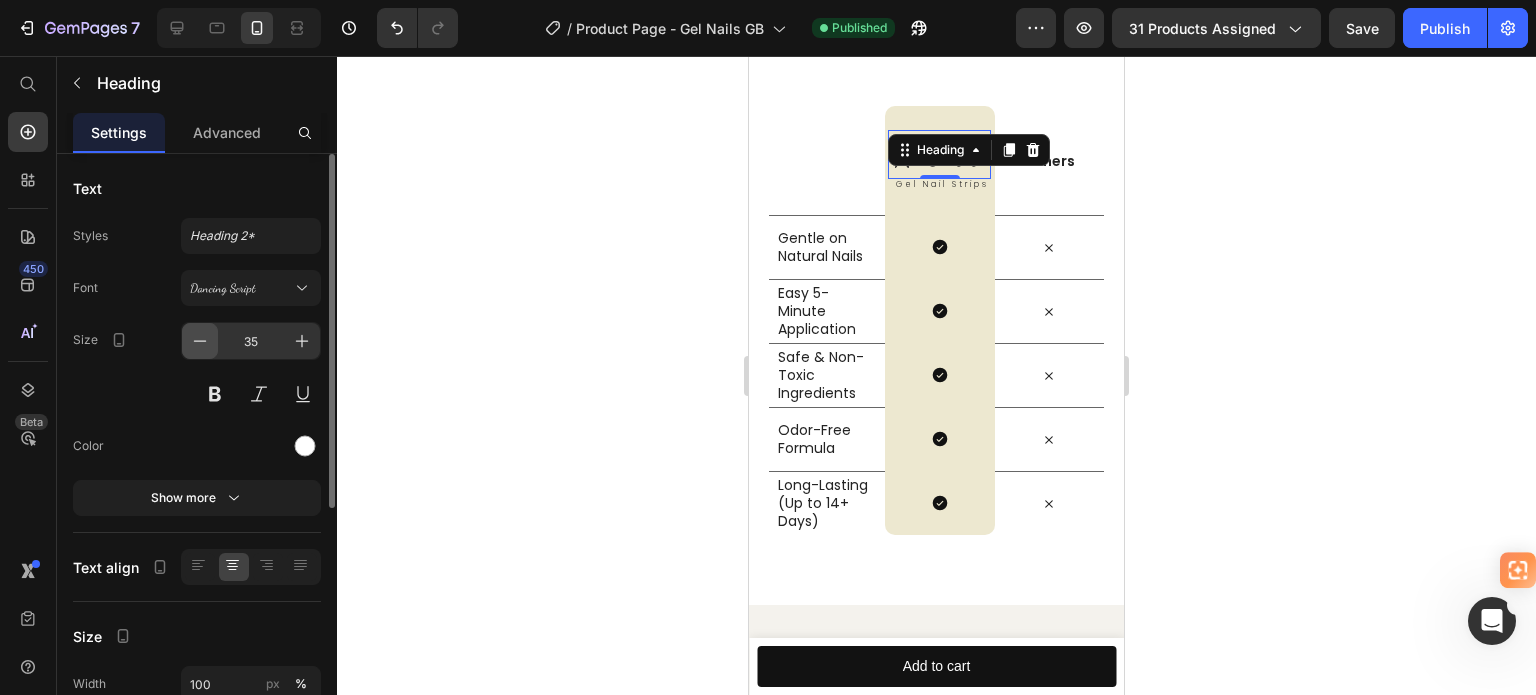 click 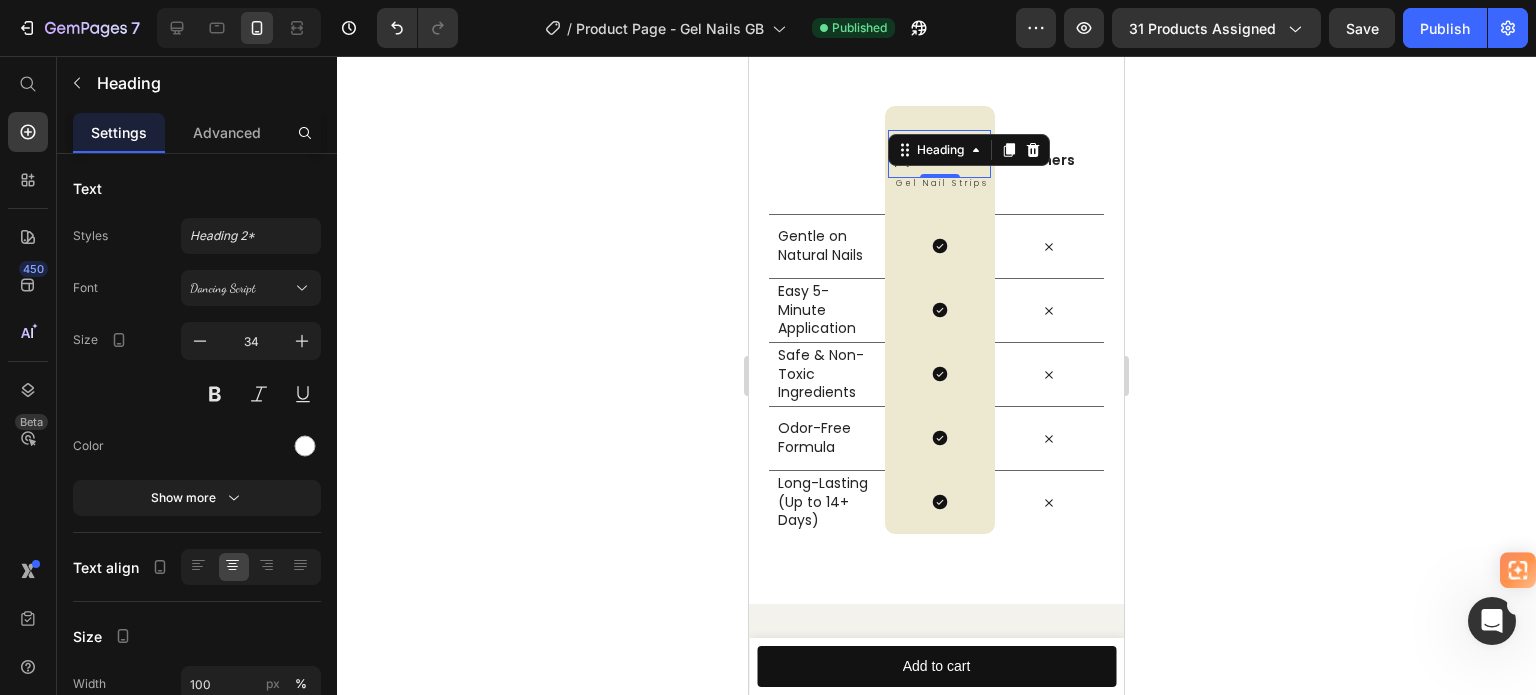 click 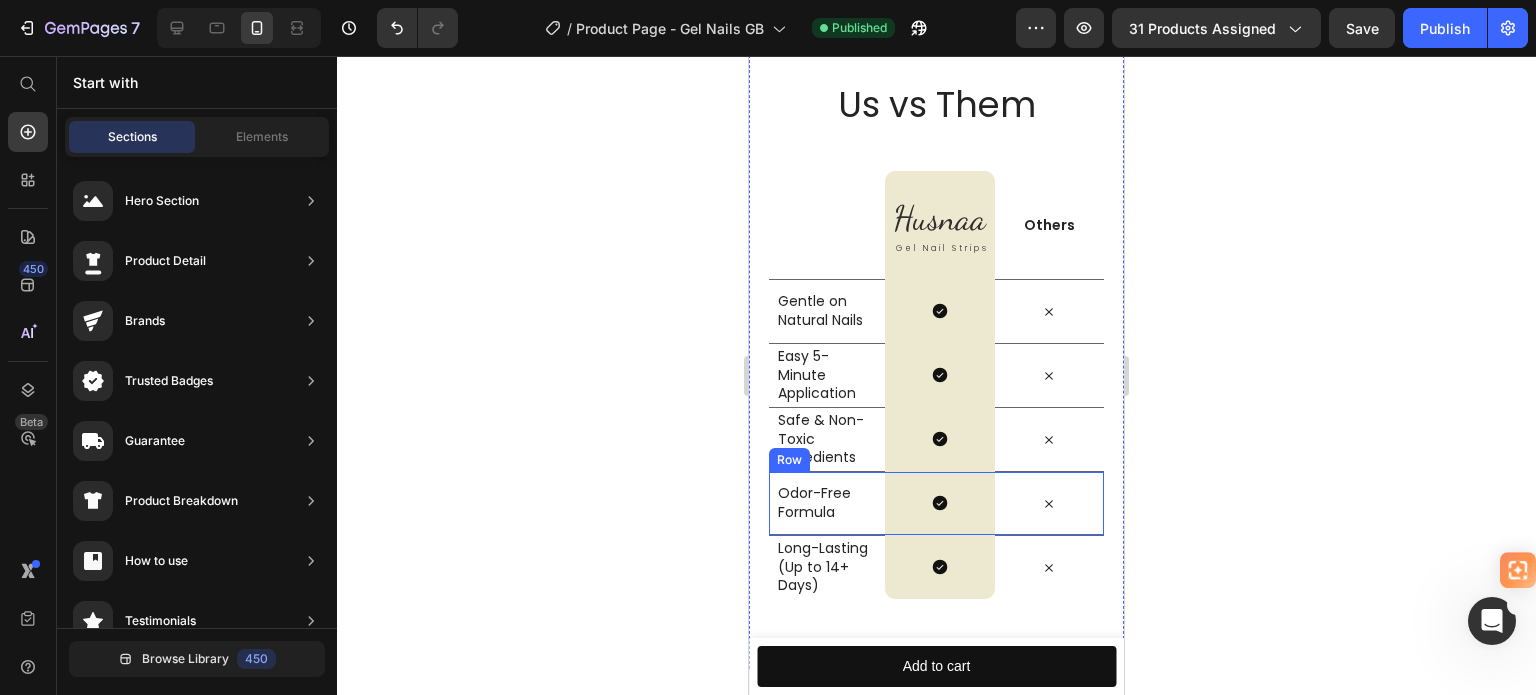 scroll, scrollTop: 3300, scrollLeft: 0, axis: vertical 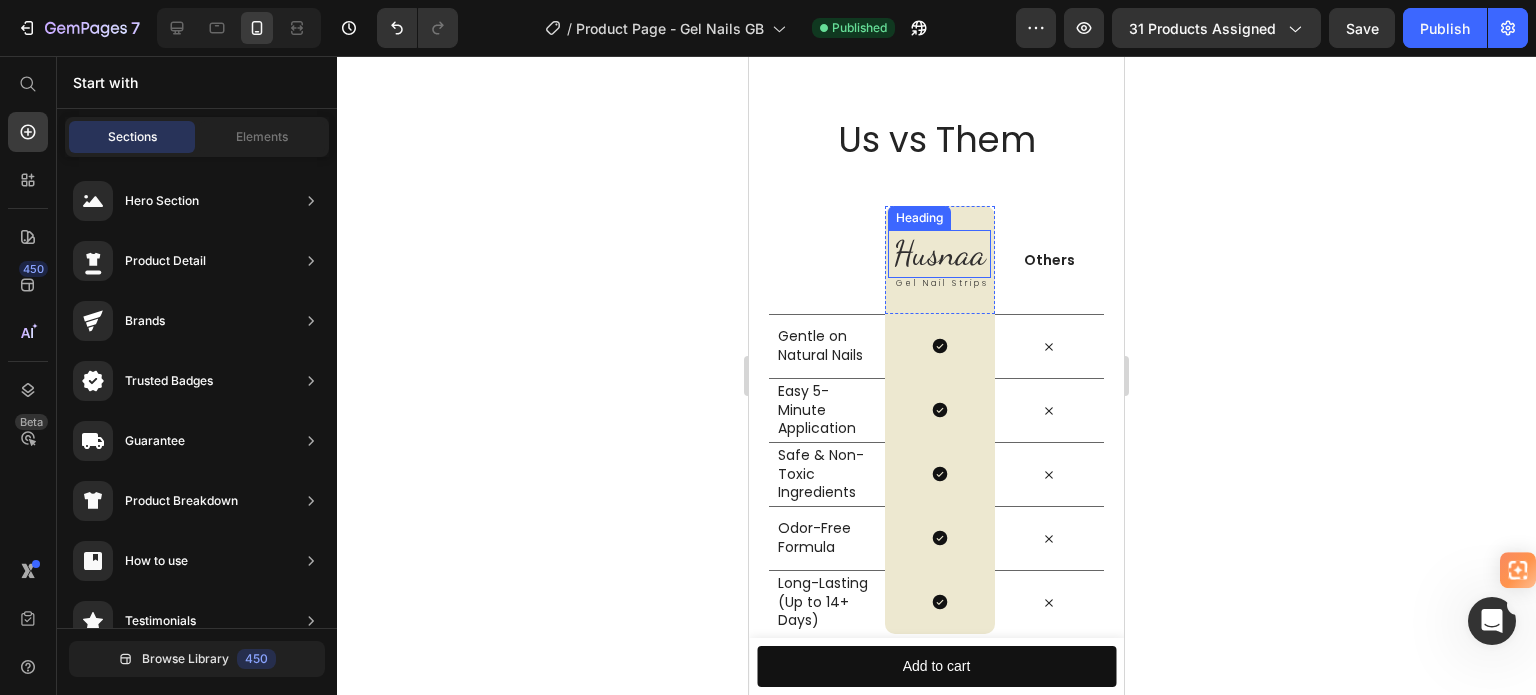 click on "Husnaa" at bounding box center (939, 253) 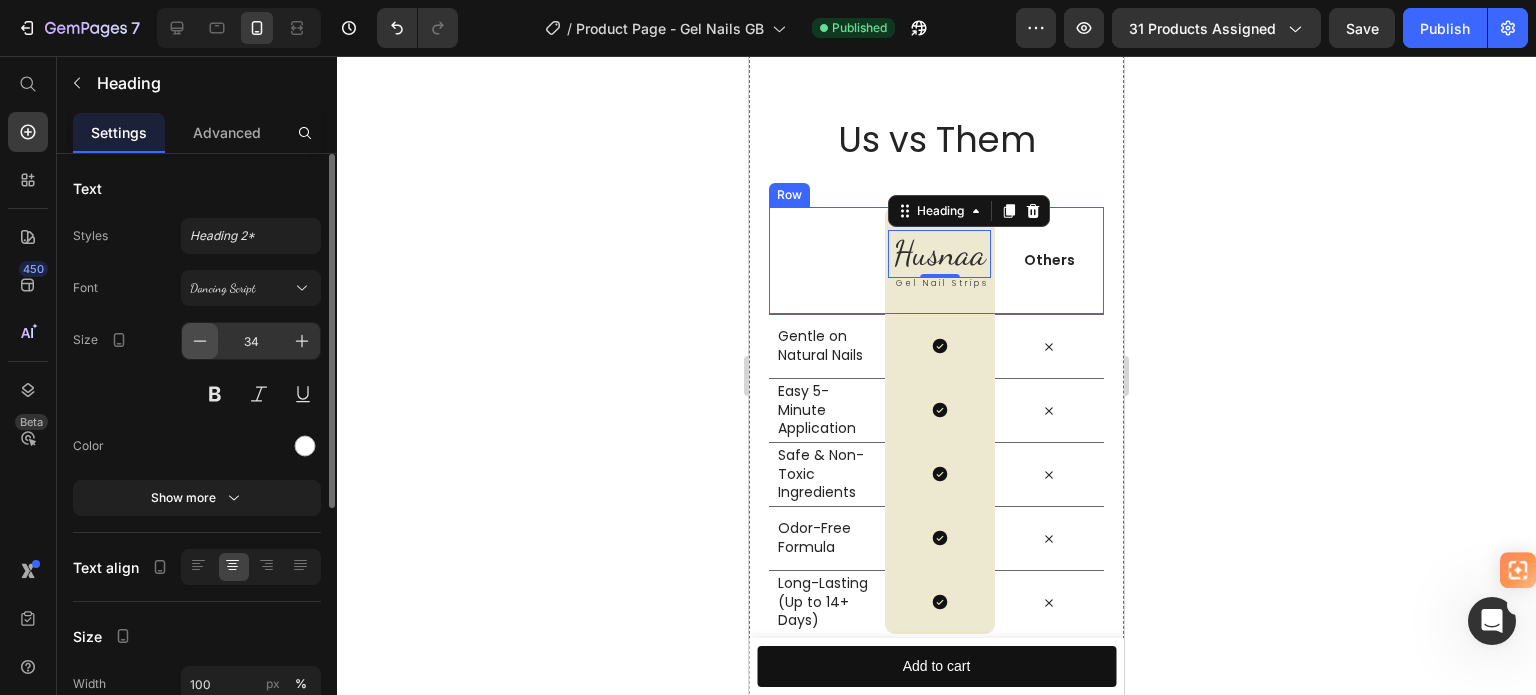 click 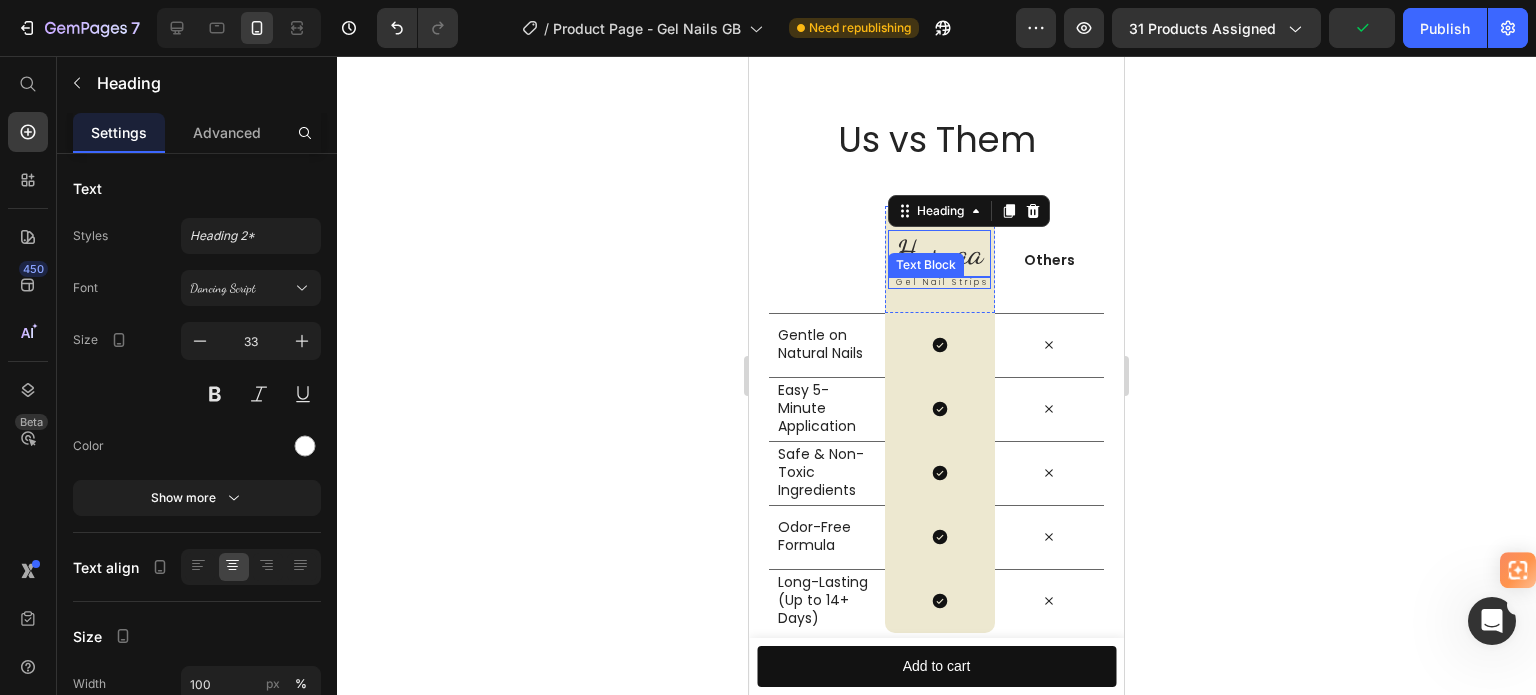 click on "Gel Nail Strips" at bounding box center [942, 282] 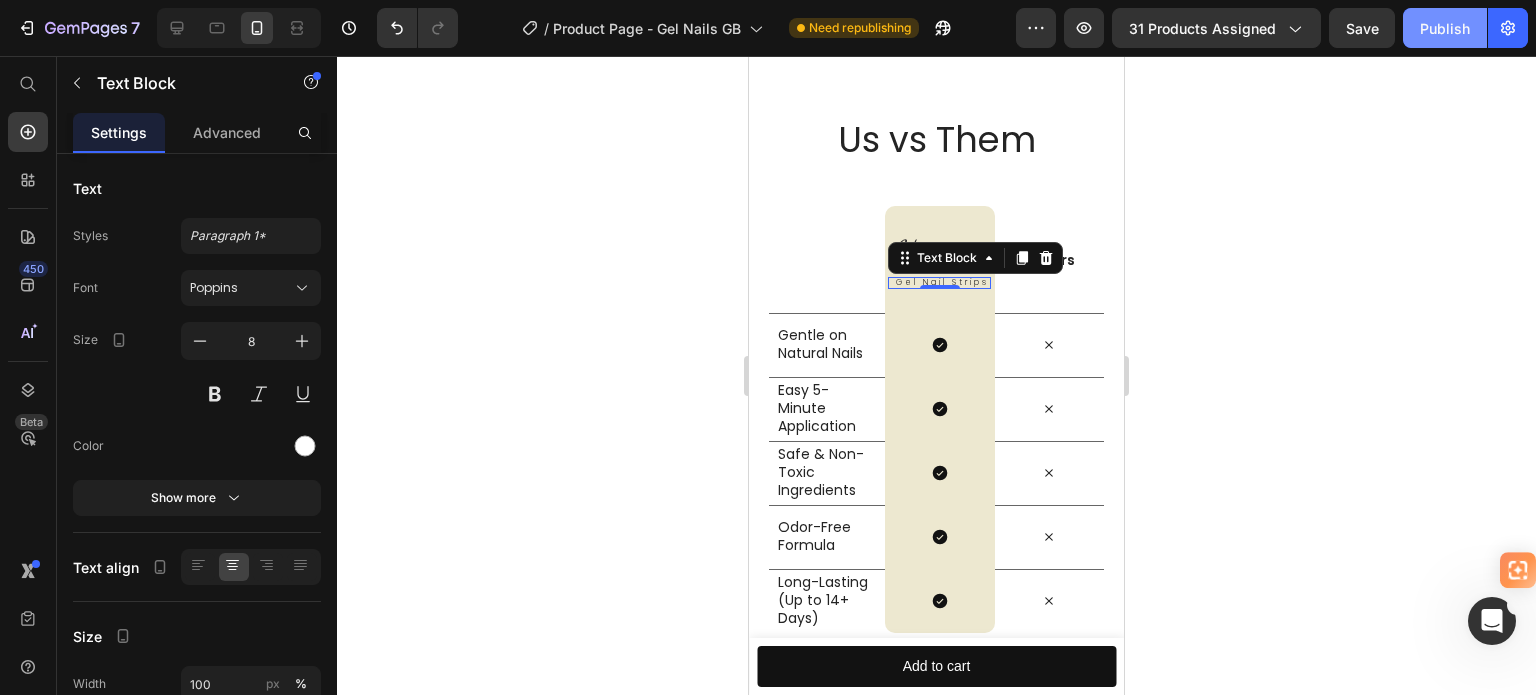 click on "Publish" at bounding box center [1445, 28] 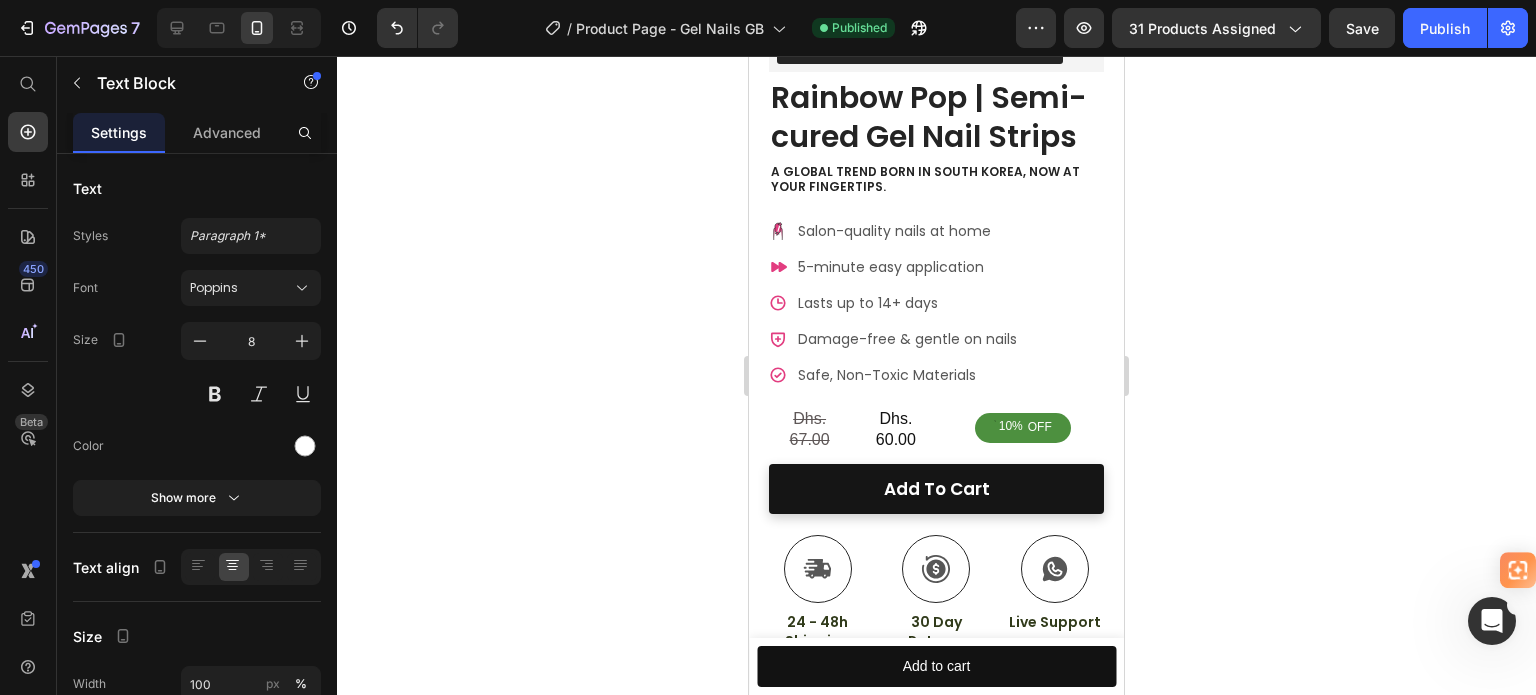 scroll, scrollTop: 600, scrollLeft: 0, axis: vertical 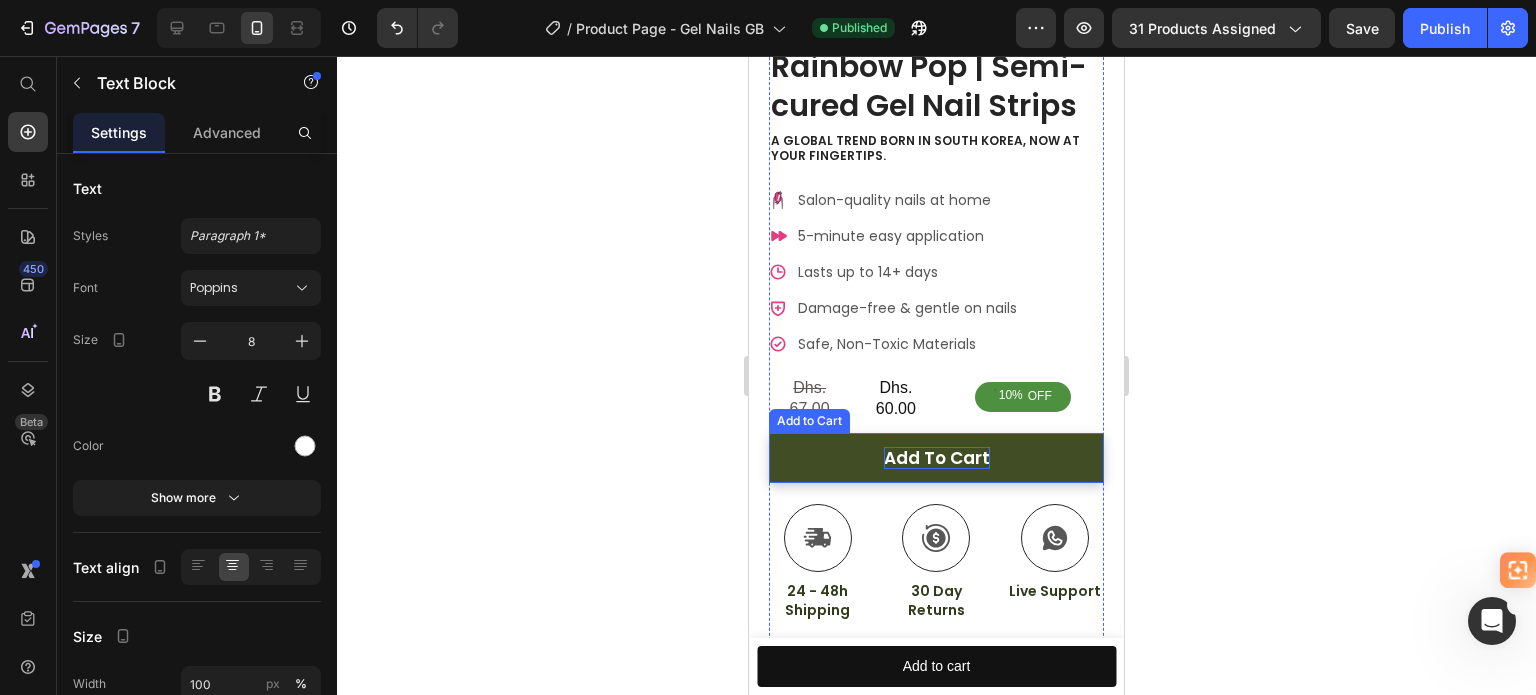 click on "add to cart" at bounding box center (937, 458) 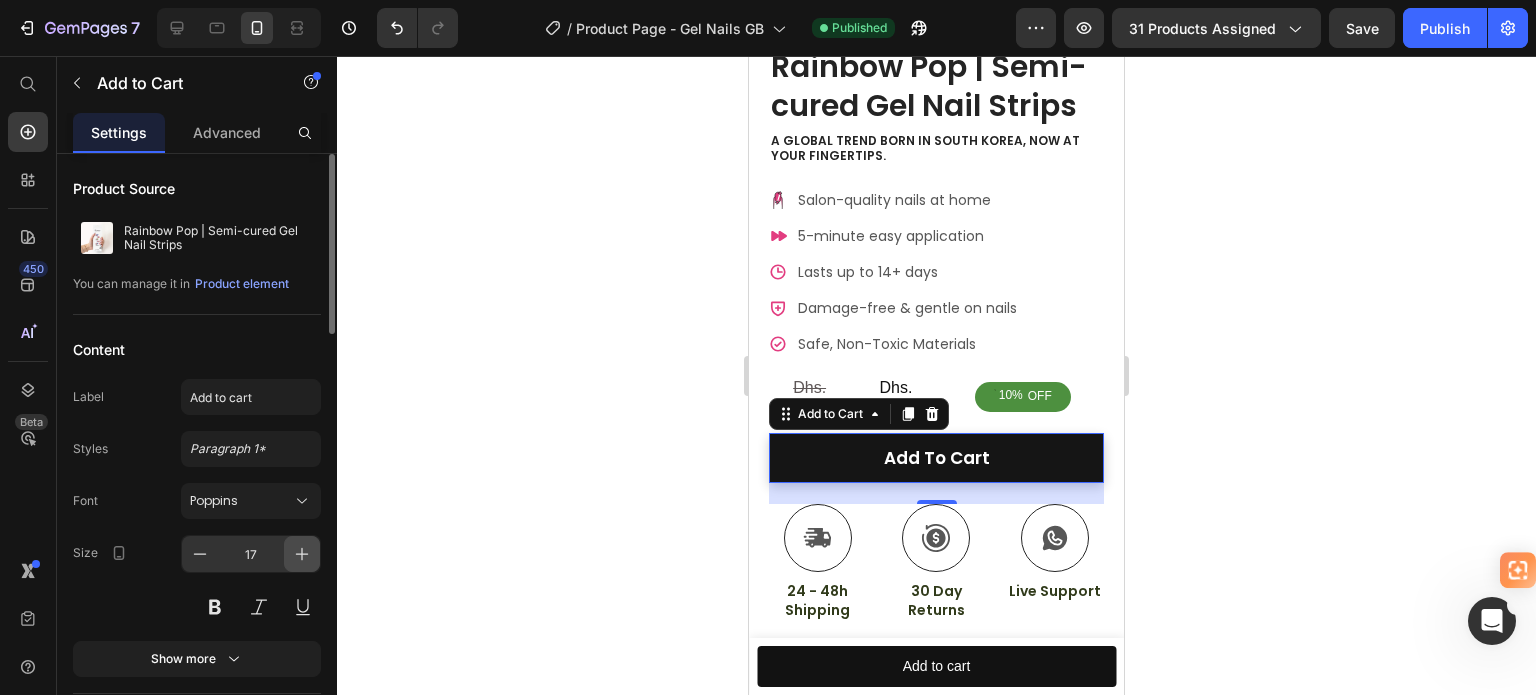 click 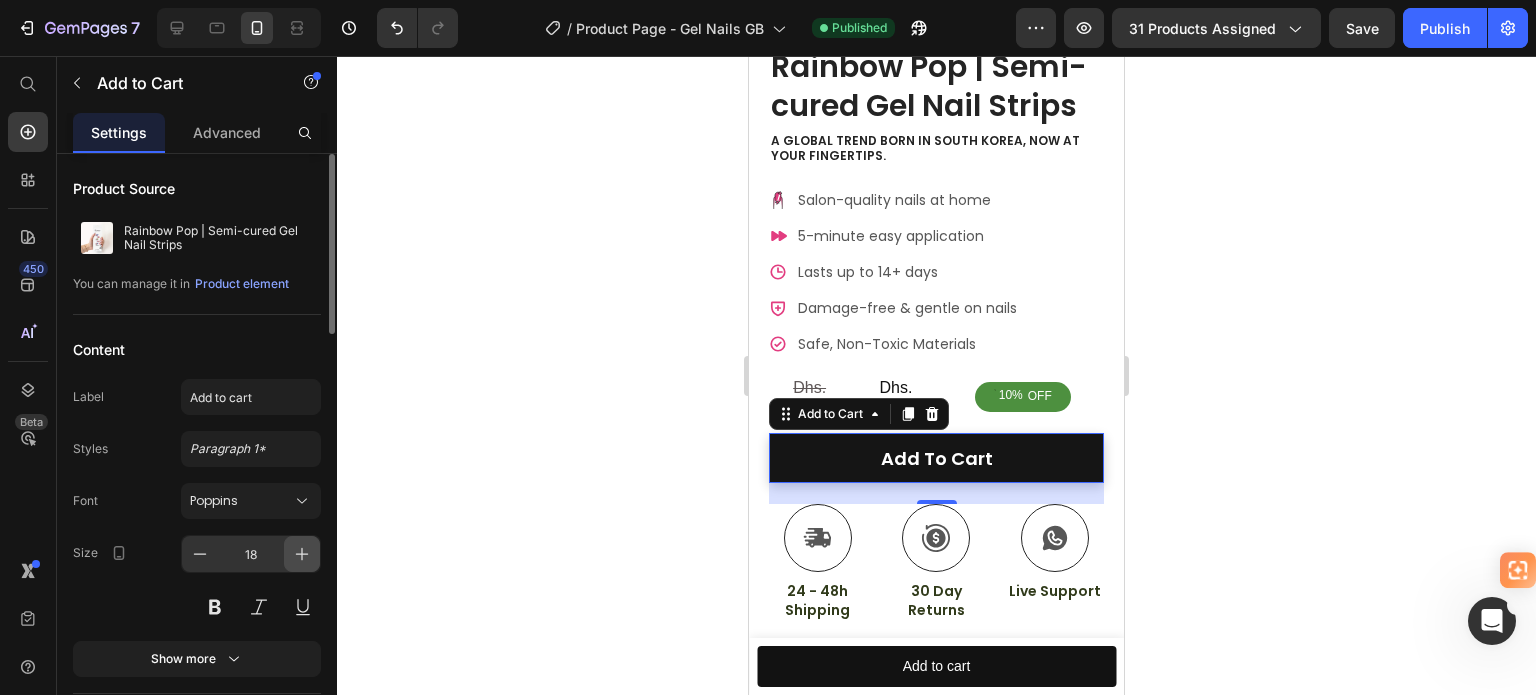 click 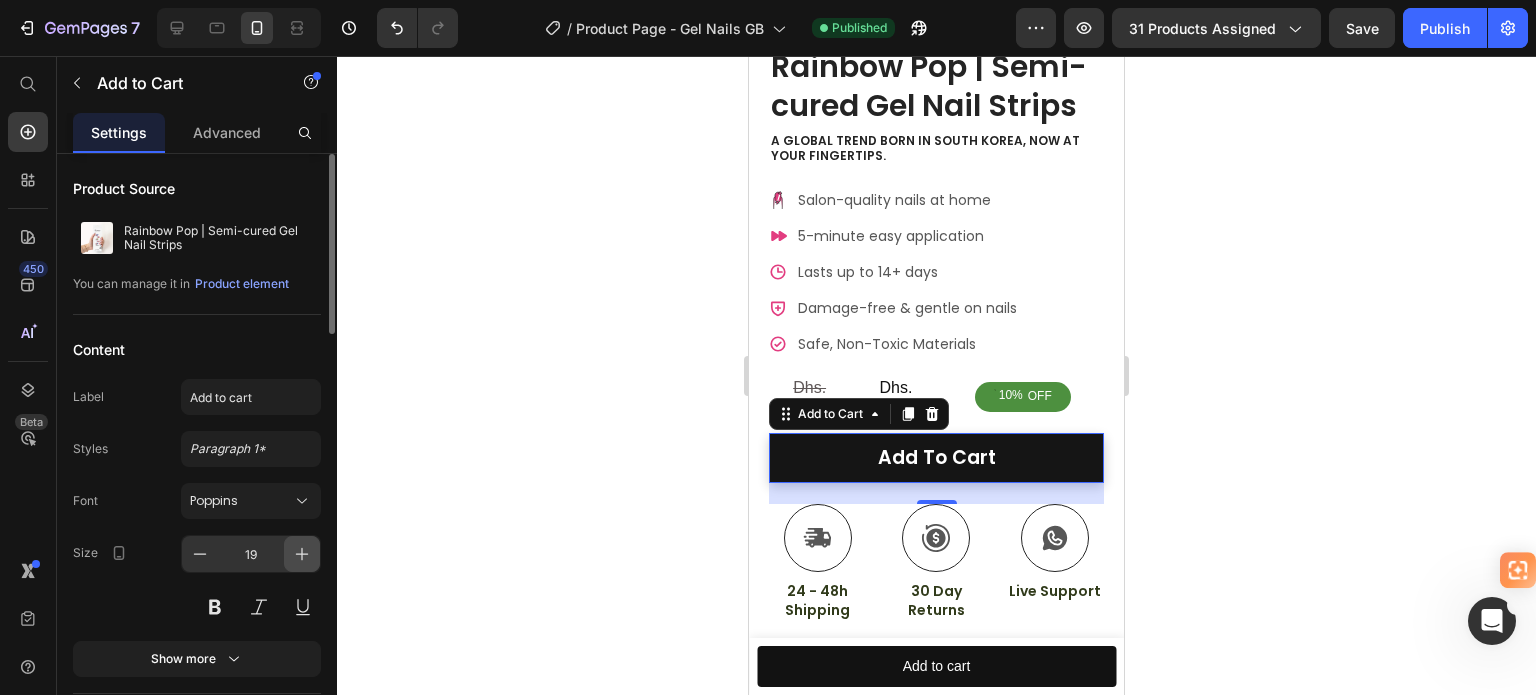 click 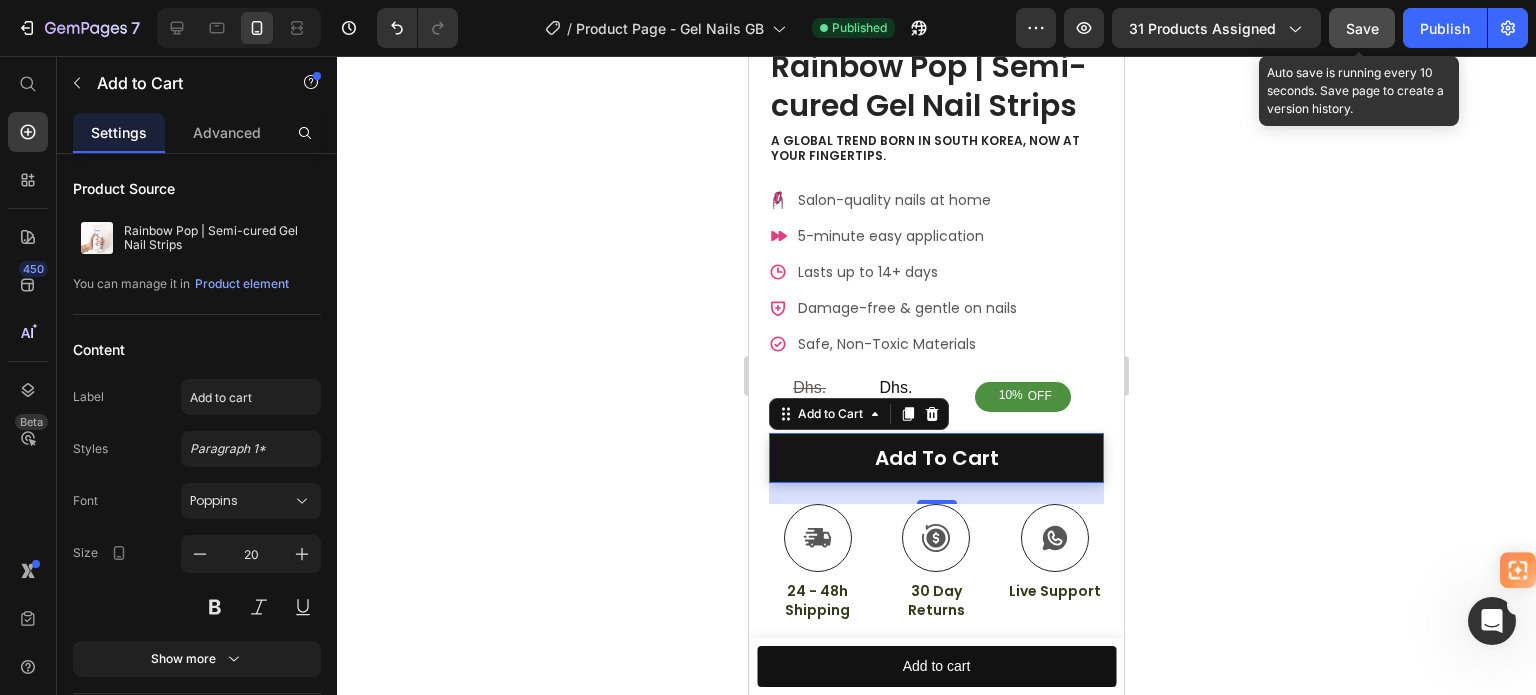 click on "Save" 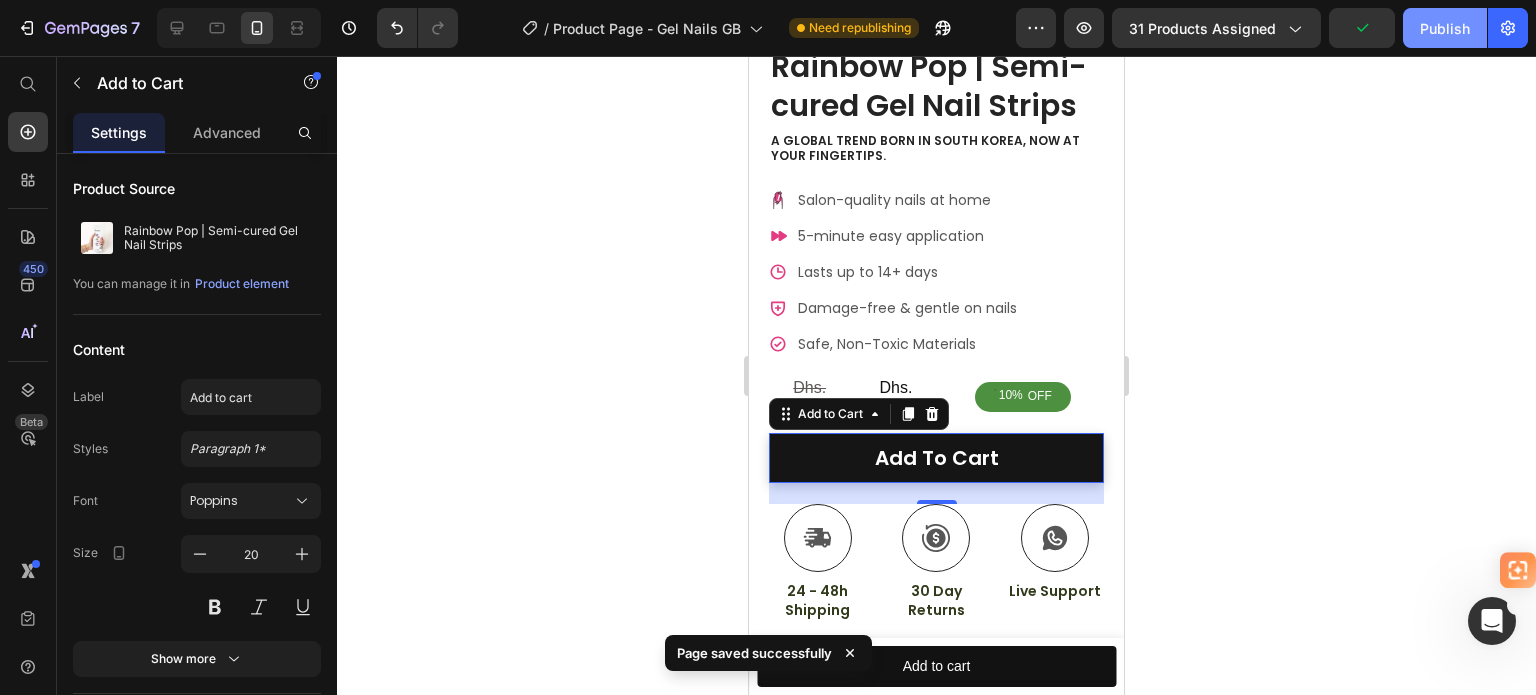 click on "Publish" at bounding box center (1445, 28) 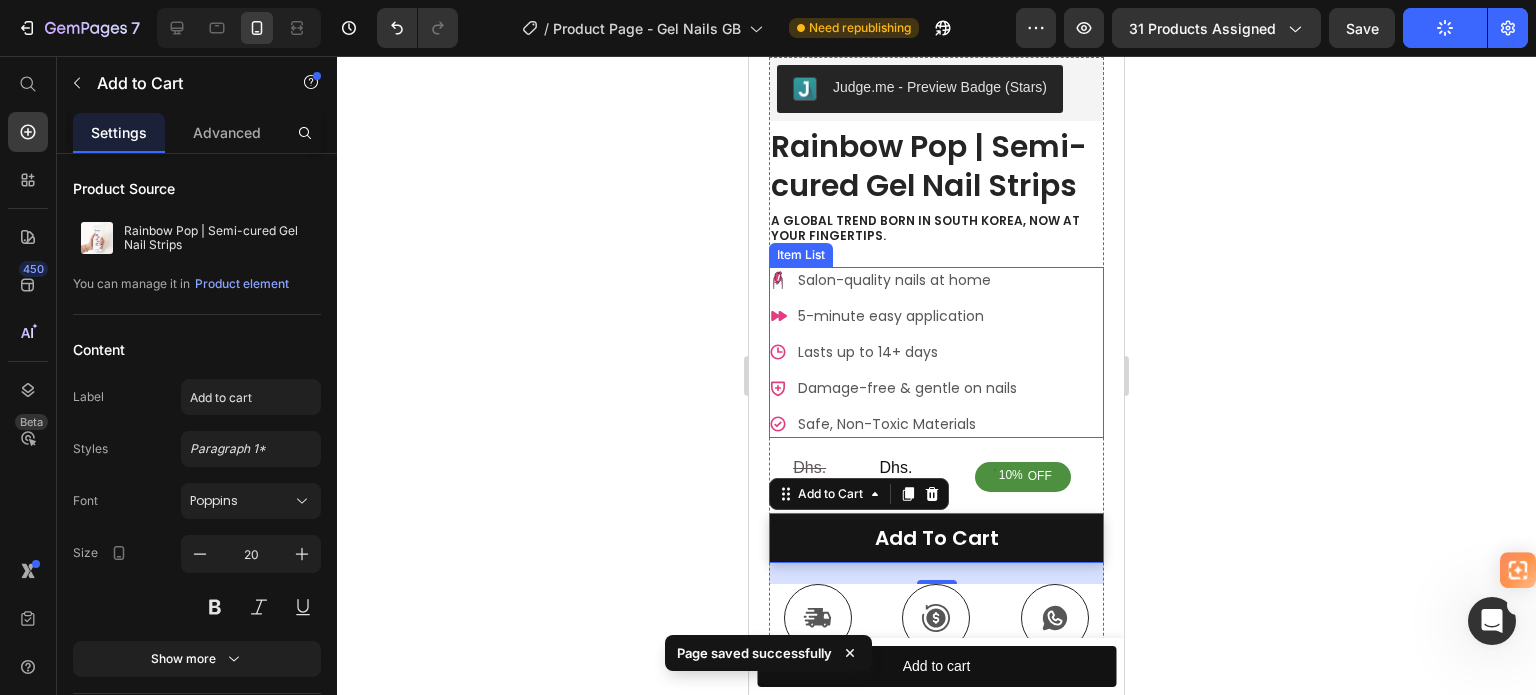 scroll, scrollTop: 400, scrollLeft: 0, axis: vertical 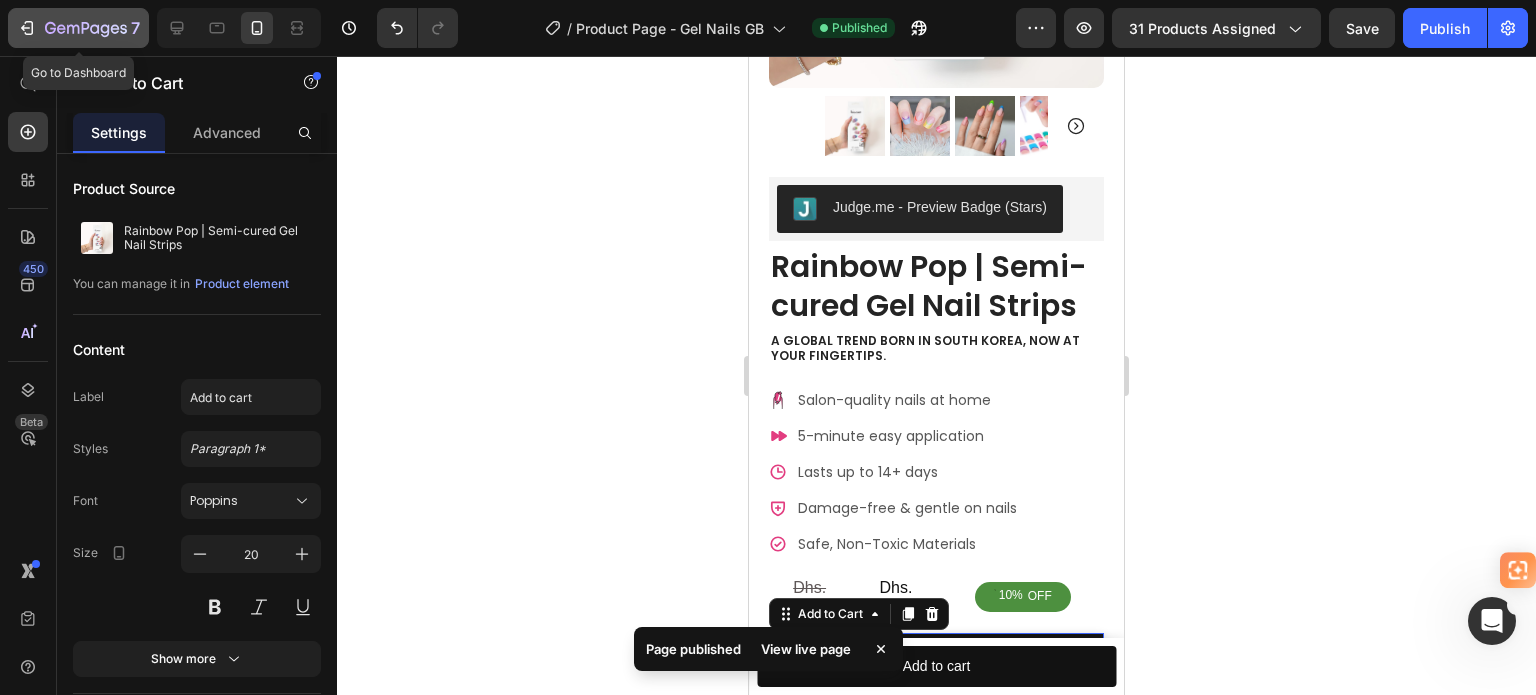 click on "7" at bounding box center [78, 28] 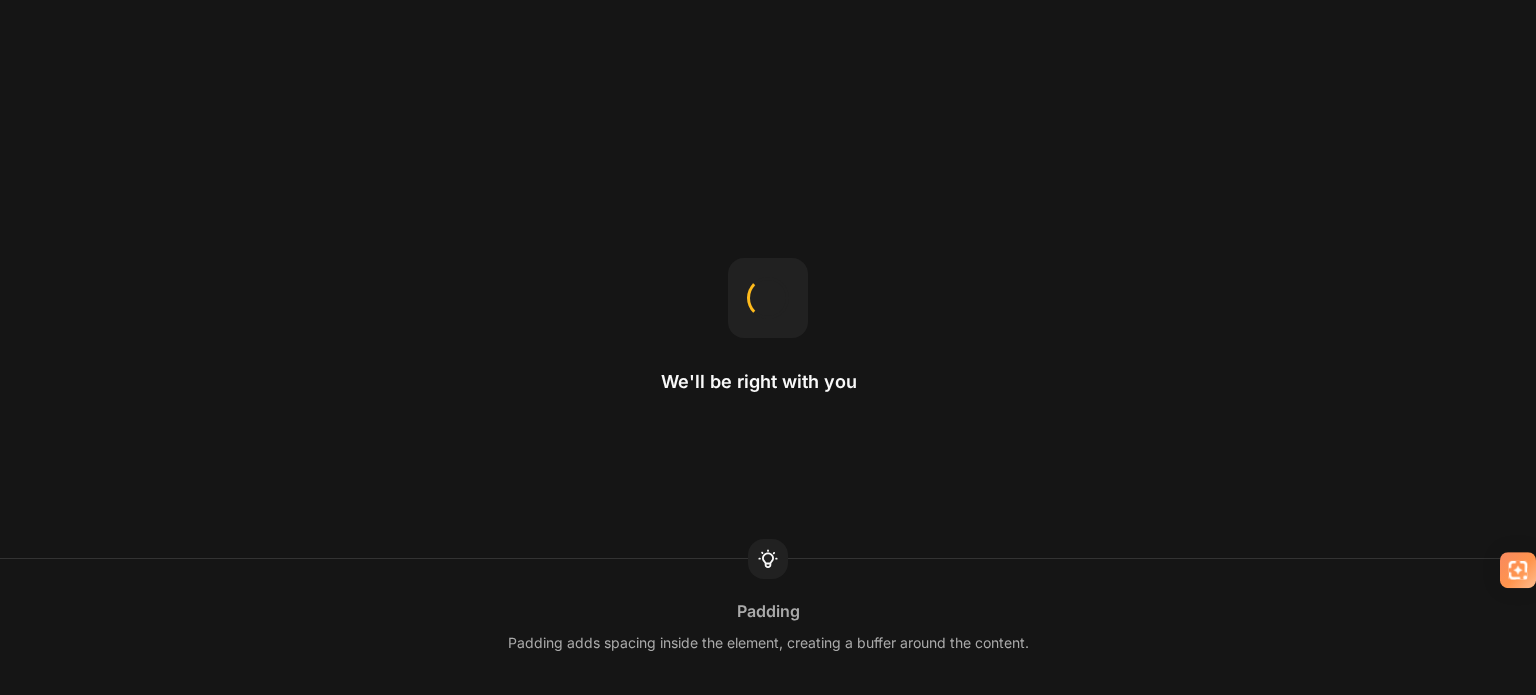 scroll, scrollTop: 0, scrollLeft: 0, axis: both 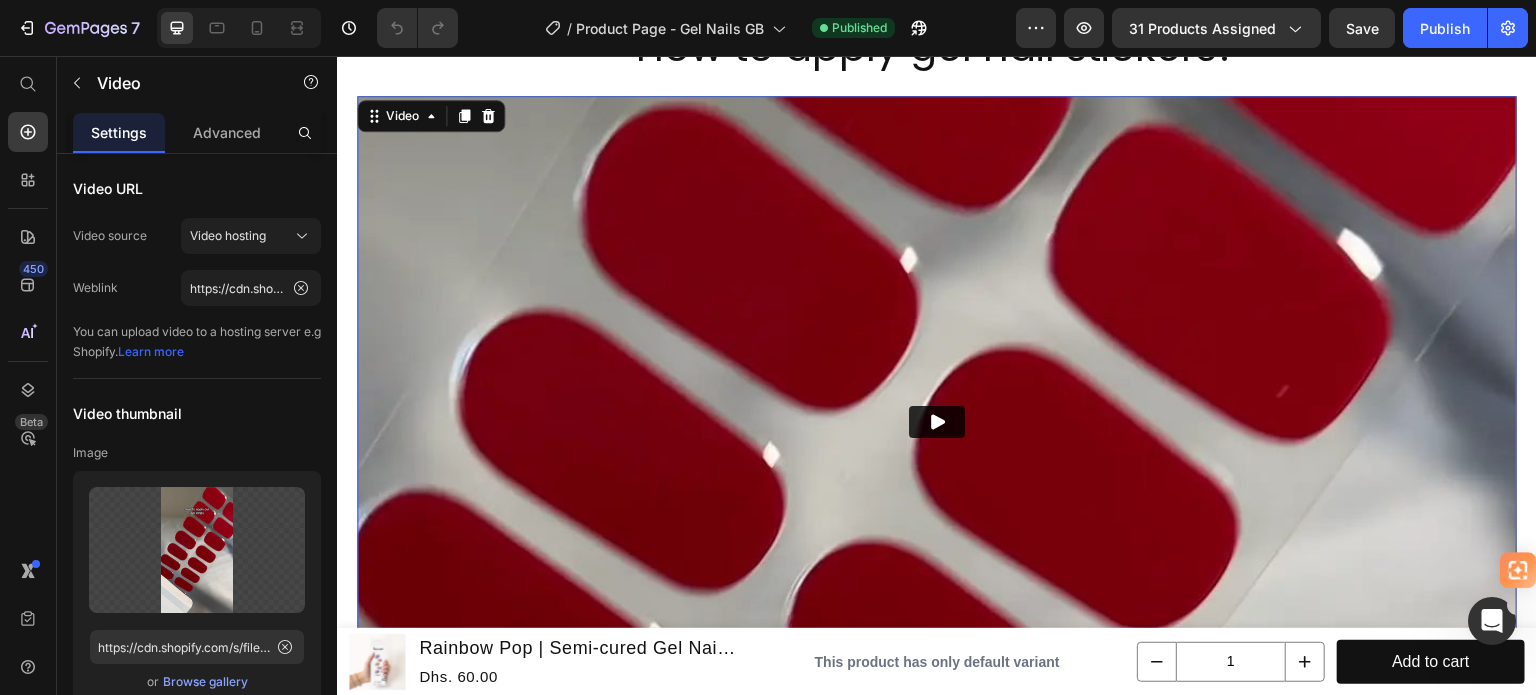 click at bounding box center (937, 422) 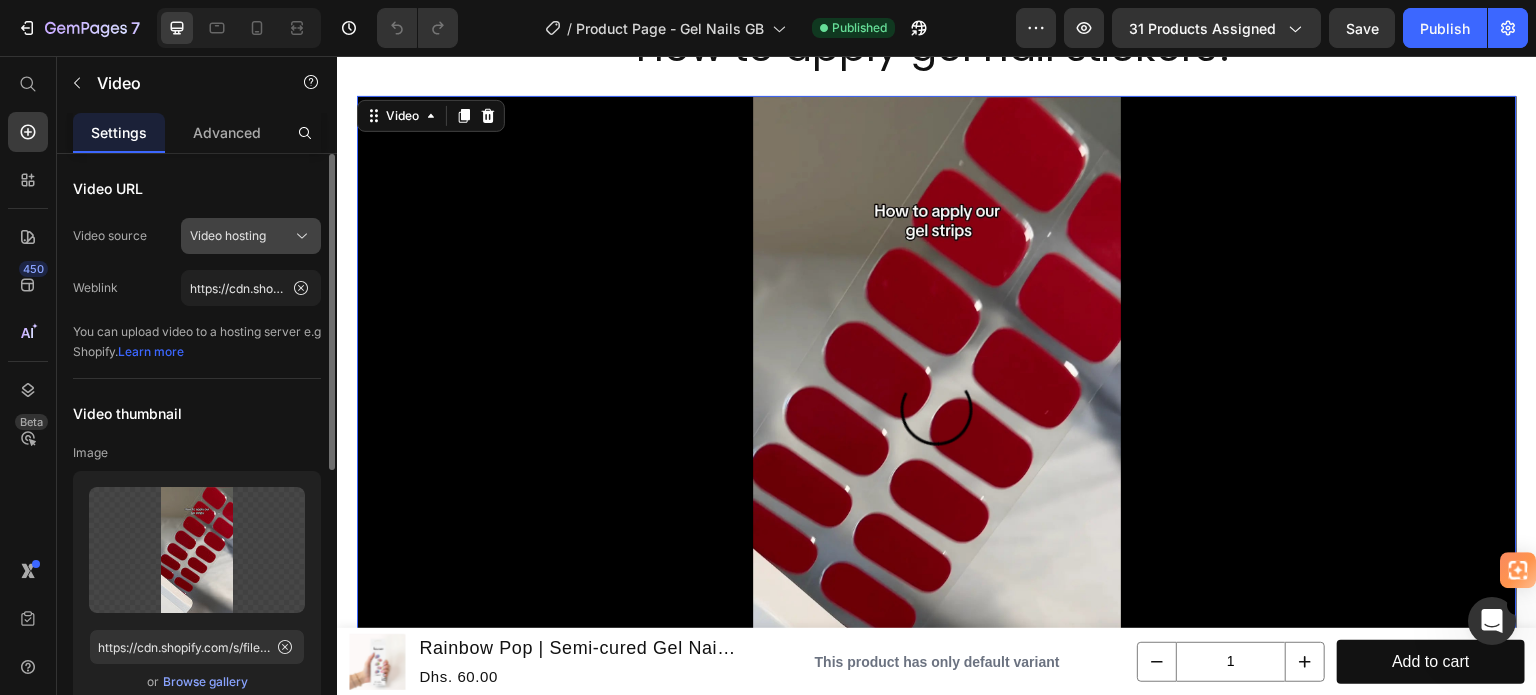 click on "Video hosting" at bounding box center [251, 236] 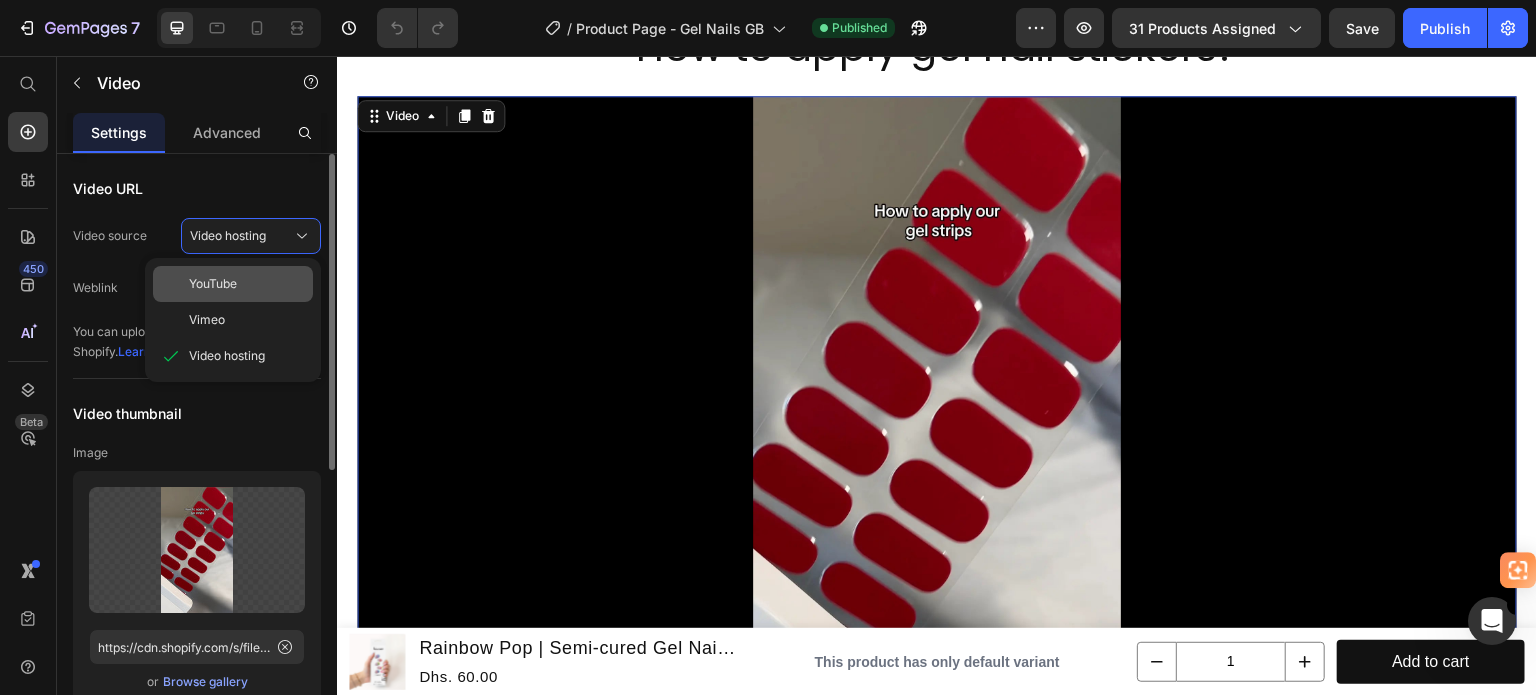 click on "YouTube" 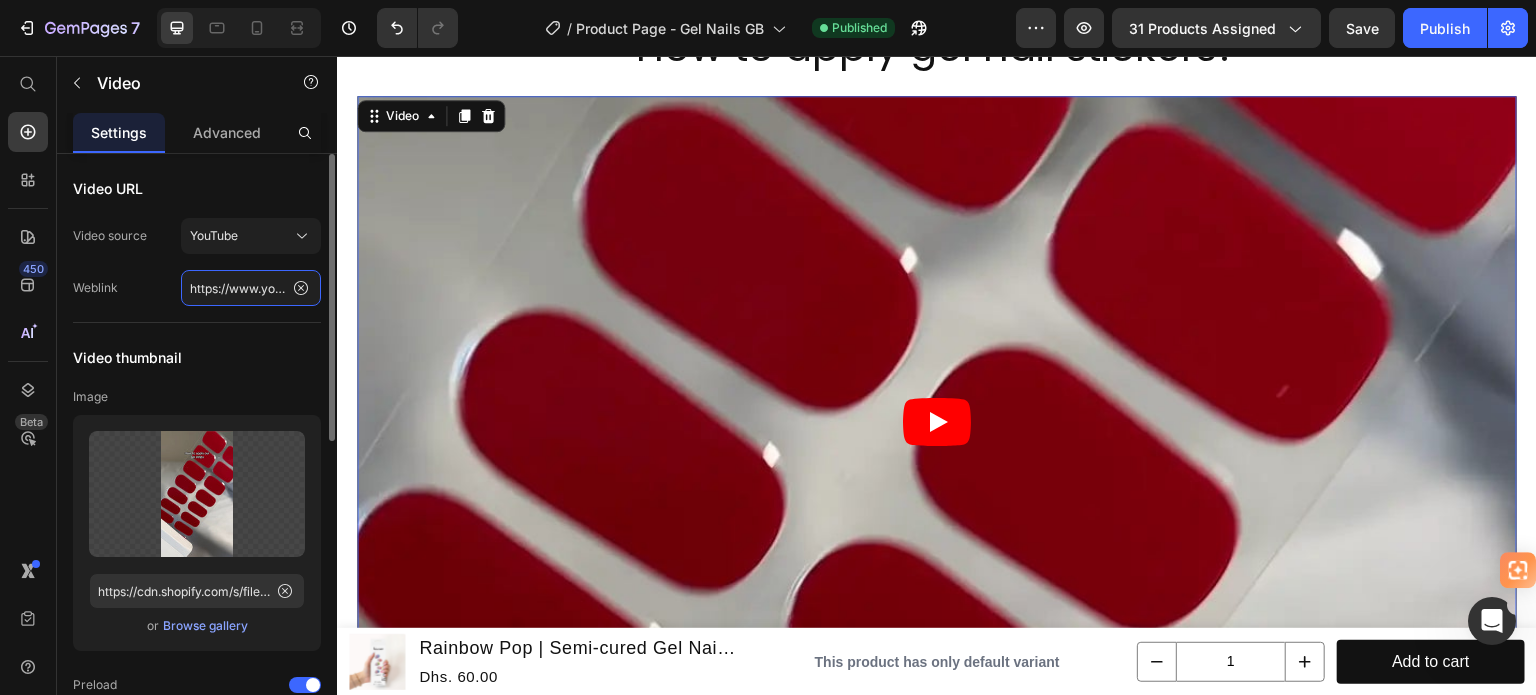 click on "https://www.youtube.com/watch?v=cyzh48XRS4M" 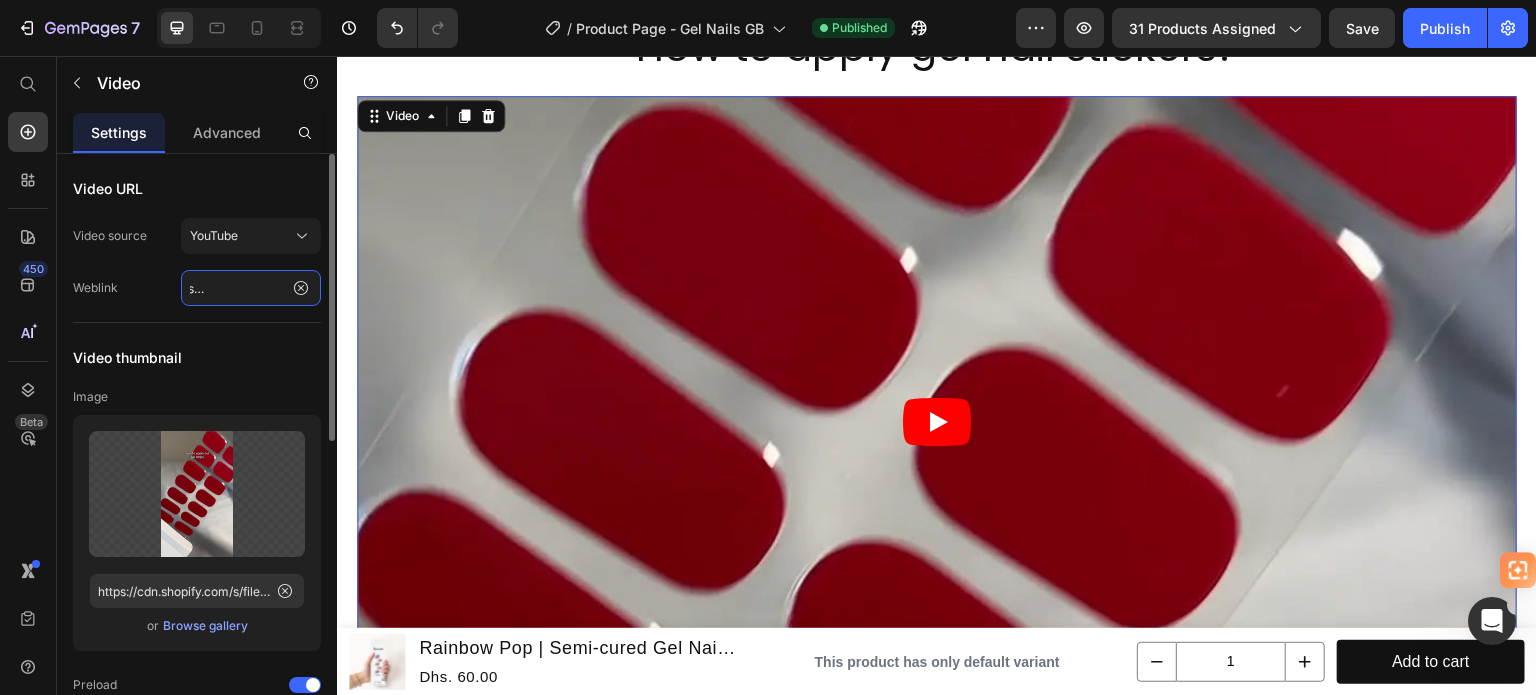 scroll, scrollTop: 0, scrollLeft: 126, axis: horizontal 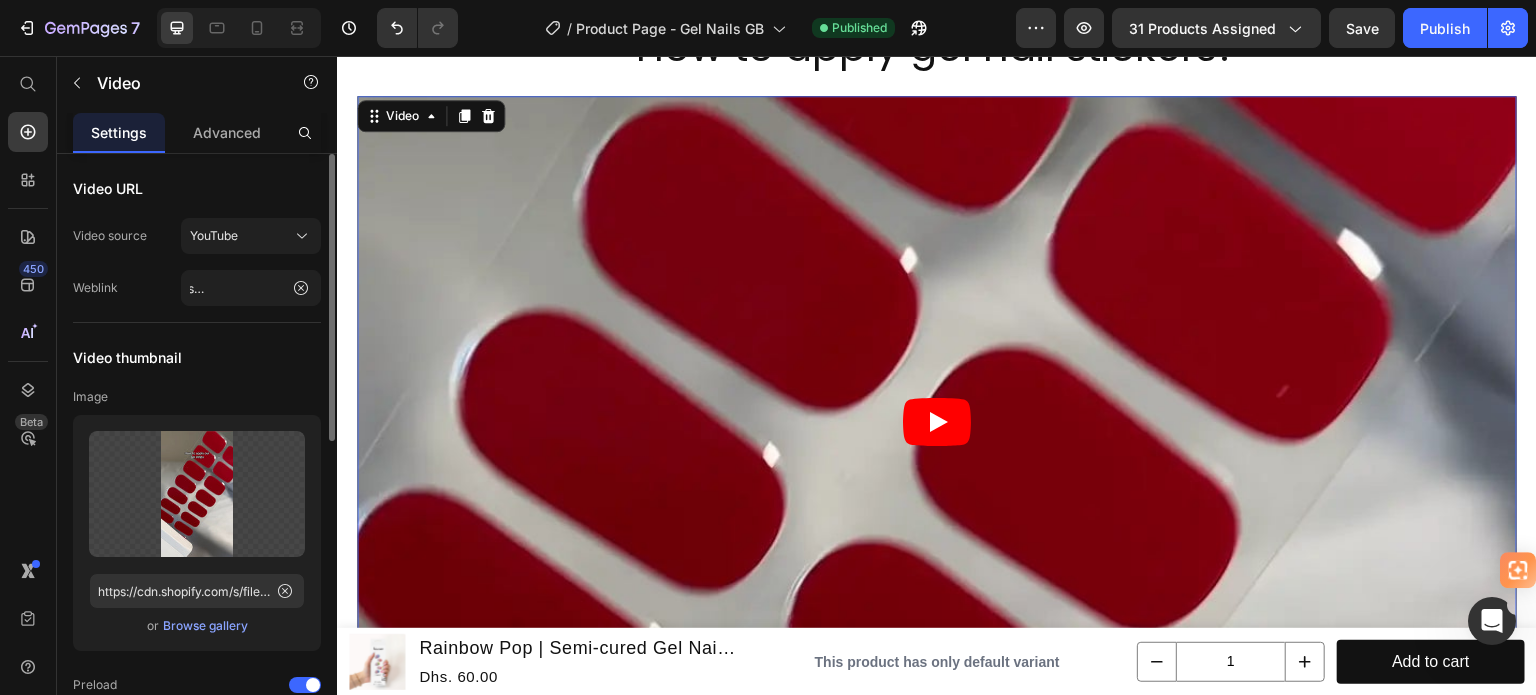 click on "Video URL Video source YouTube Weblink https://youtube.com/shorts/0ilcv5tvSFk" 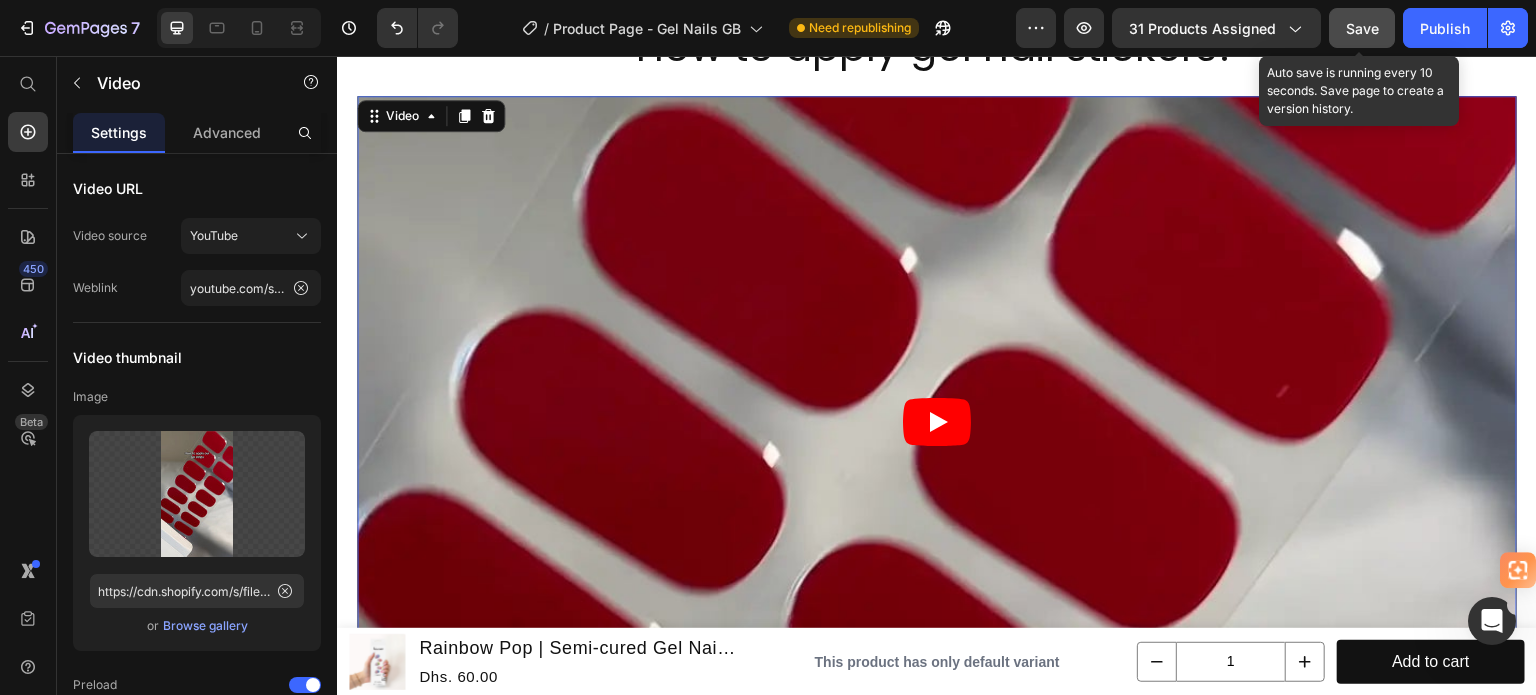 click on "Save" at bounding box center (1362, 28) 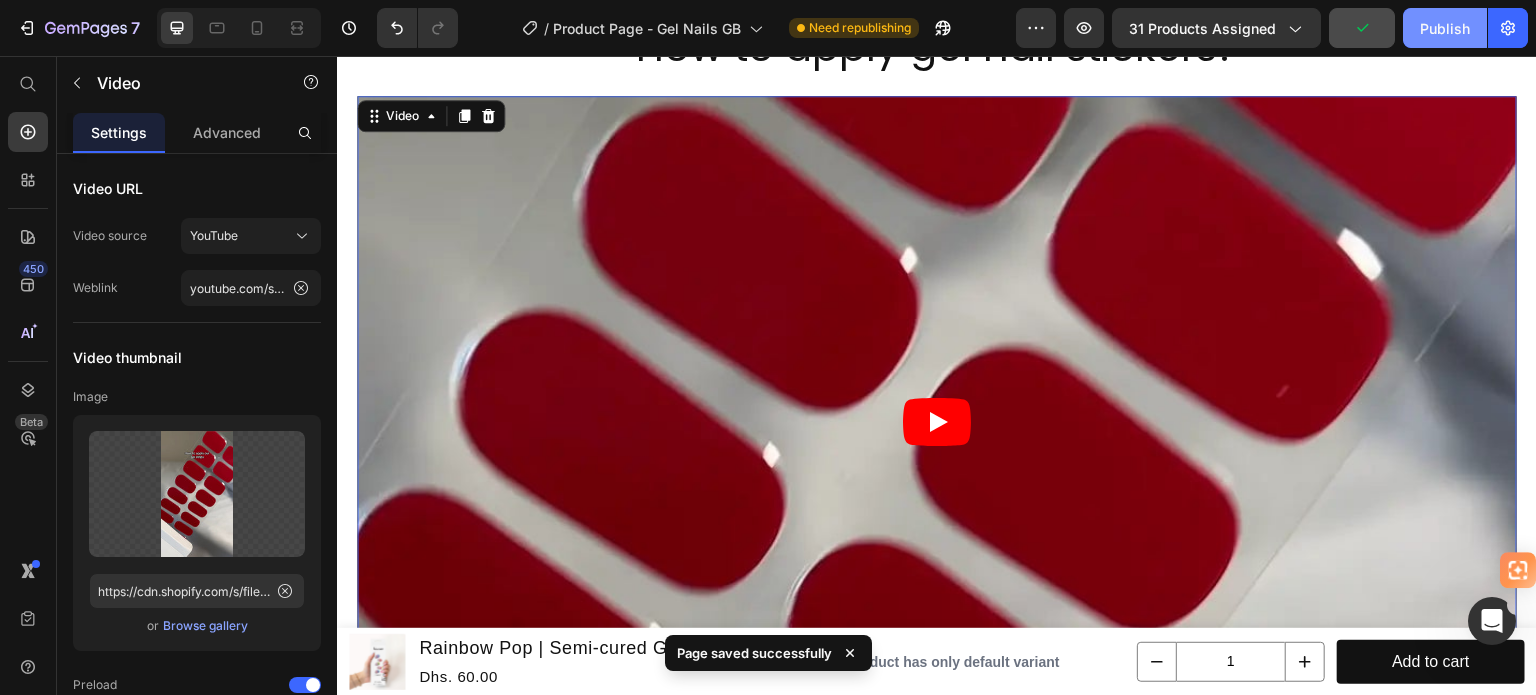 click on "Publish" at bounding box center (1445, 28) 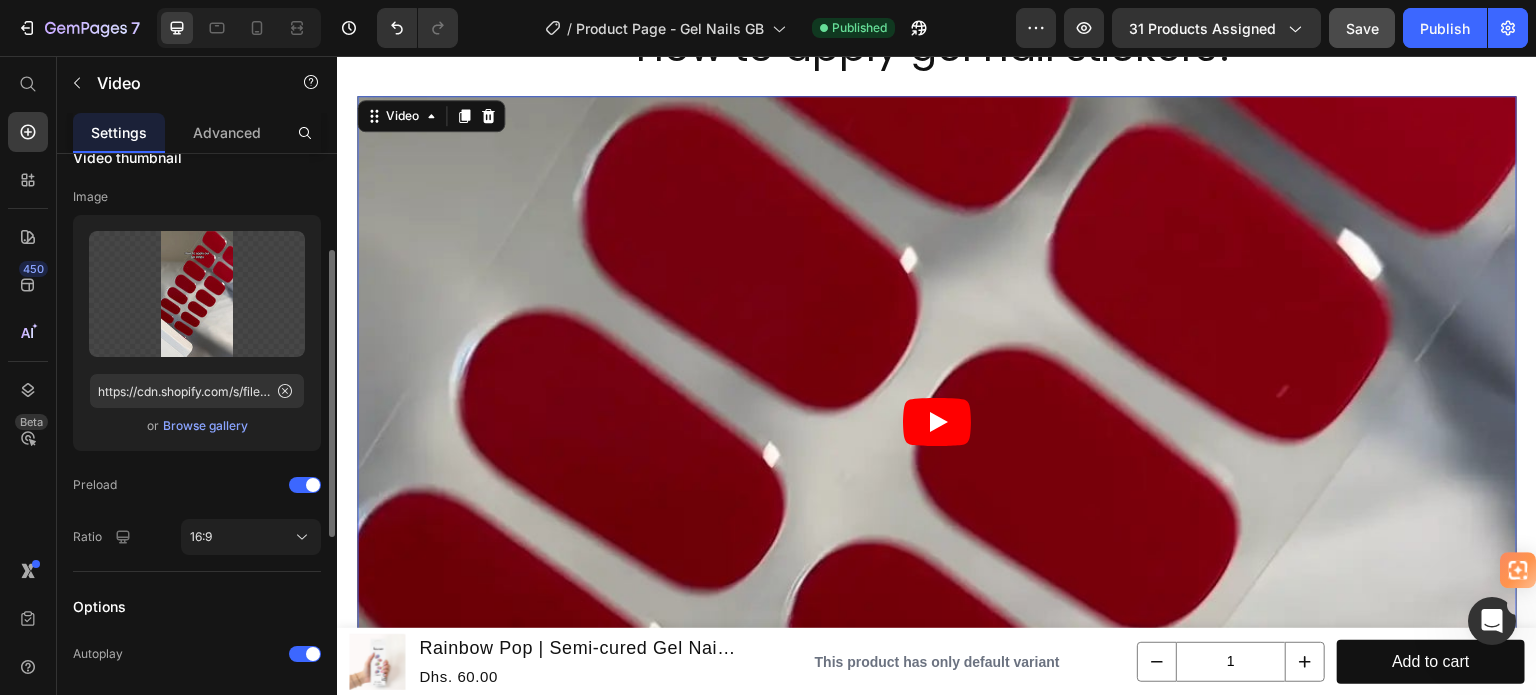 scroll, scrollTop: 400, scrollLeft: 0, axis: vertical 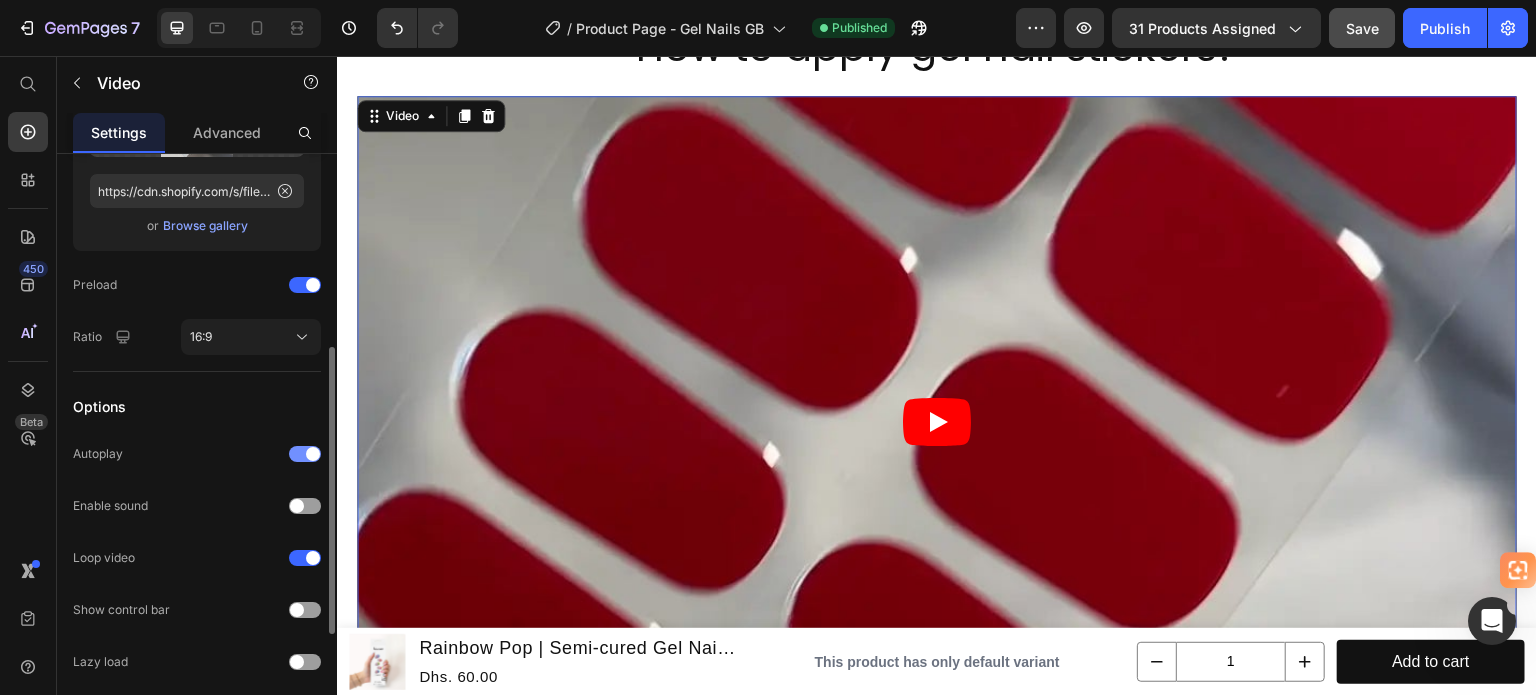 click at bounding box center [305, 454] 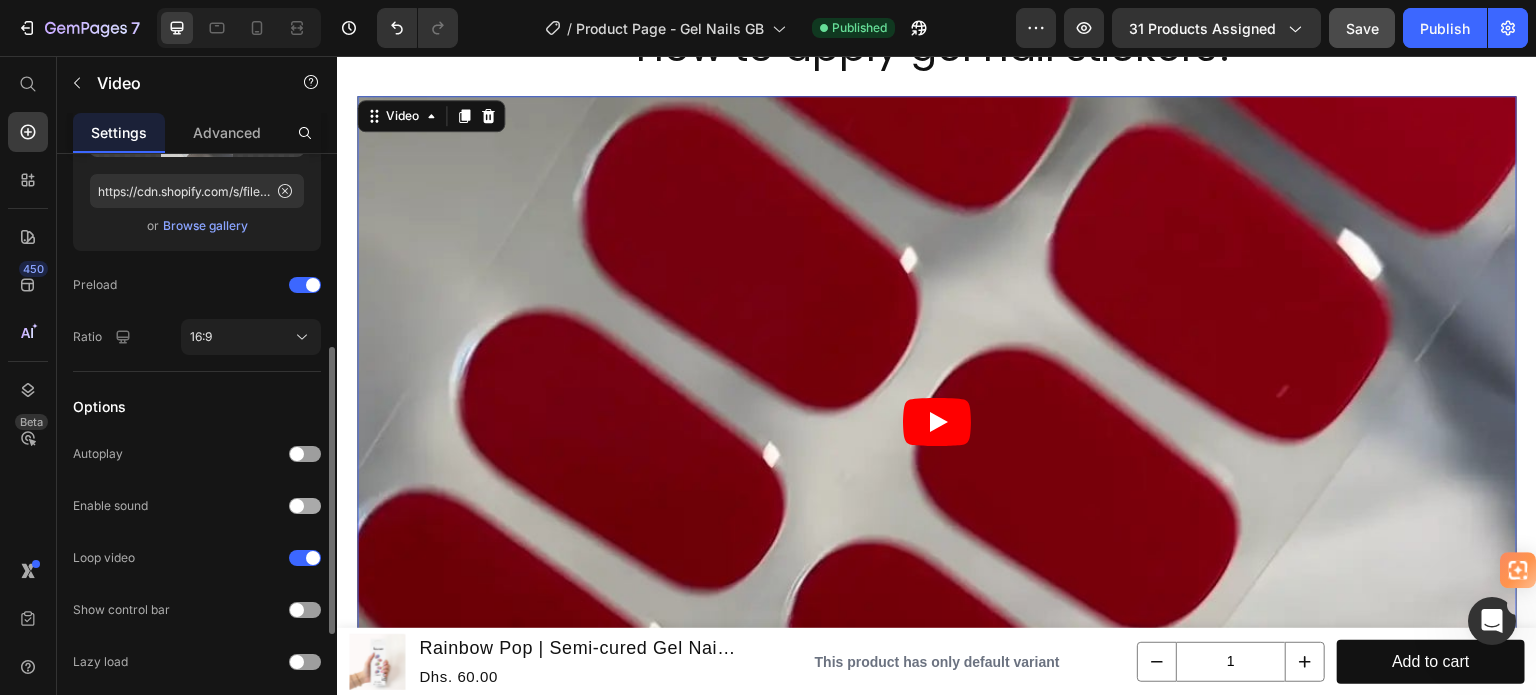click at bounding box center [305, 506] 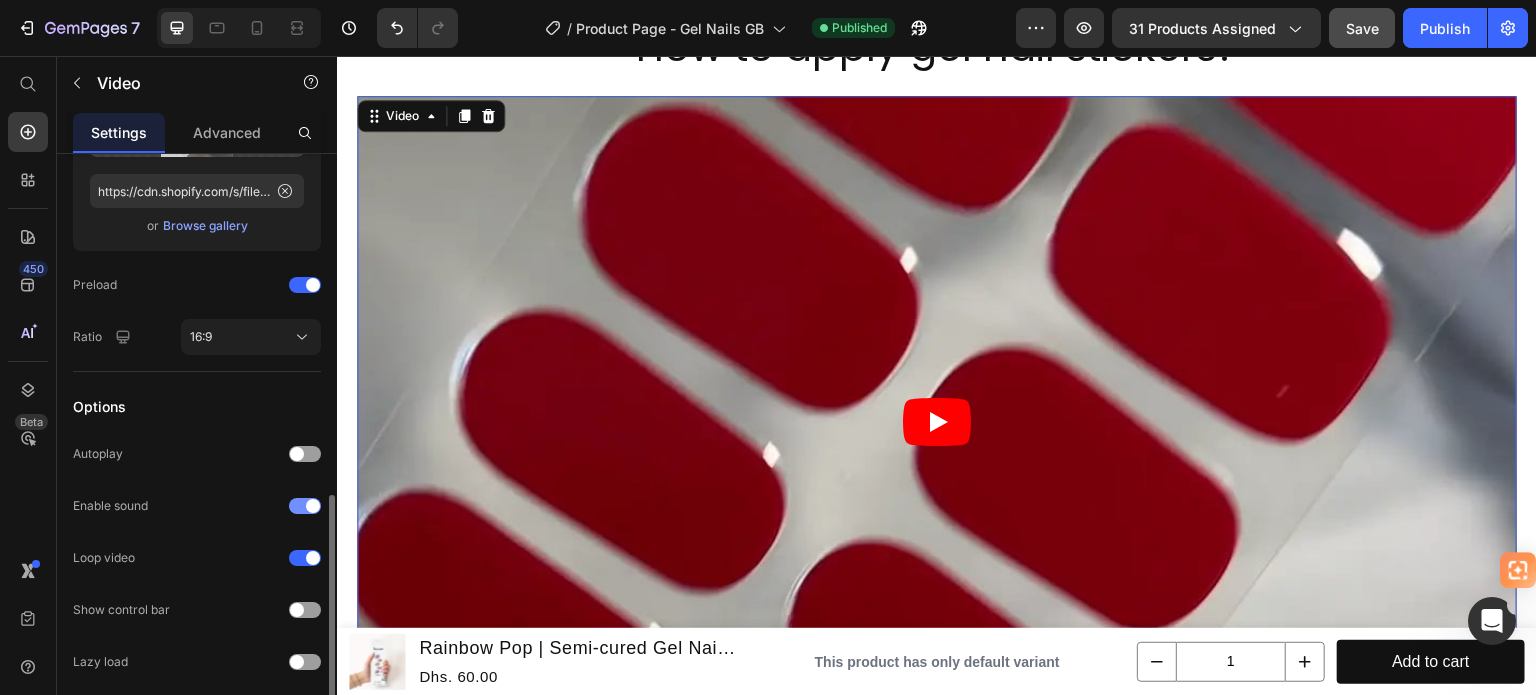 scroll, scrollTop: 500, scrollLeft: 0, axis: vertical 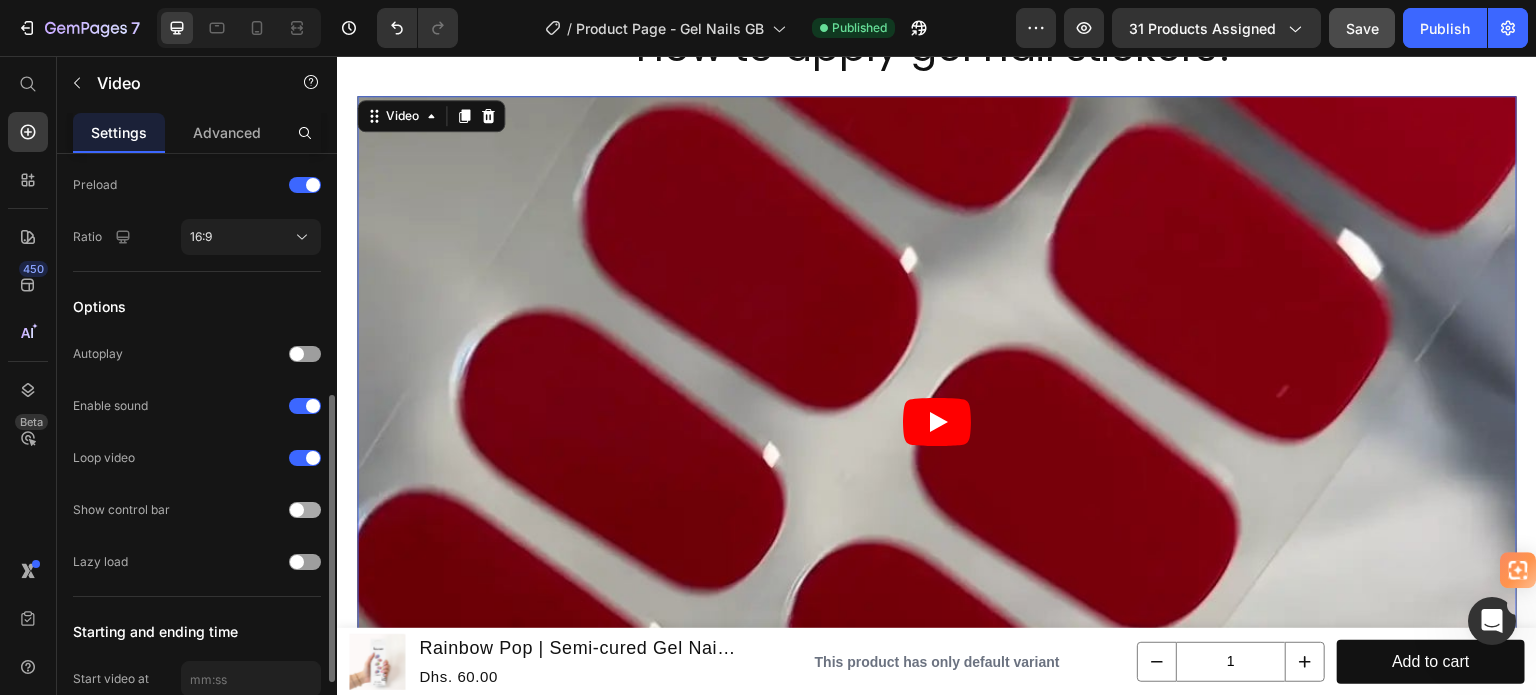 click at bounding box center [297, 510] 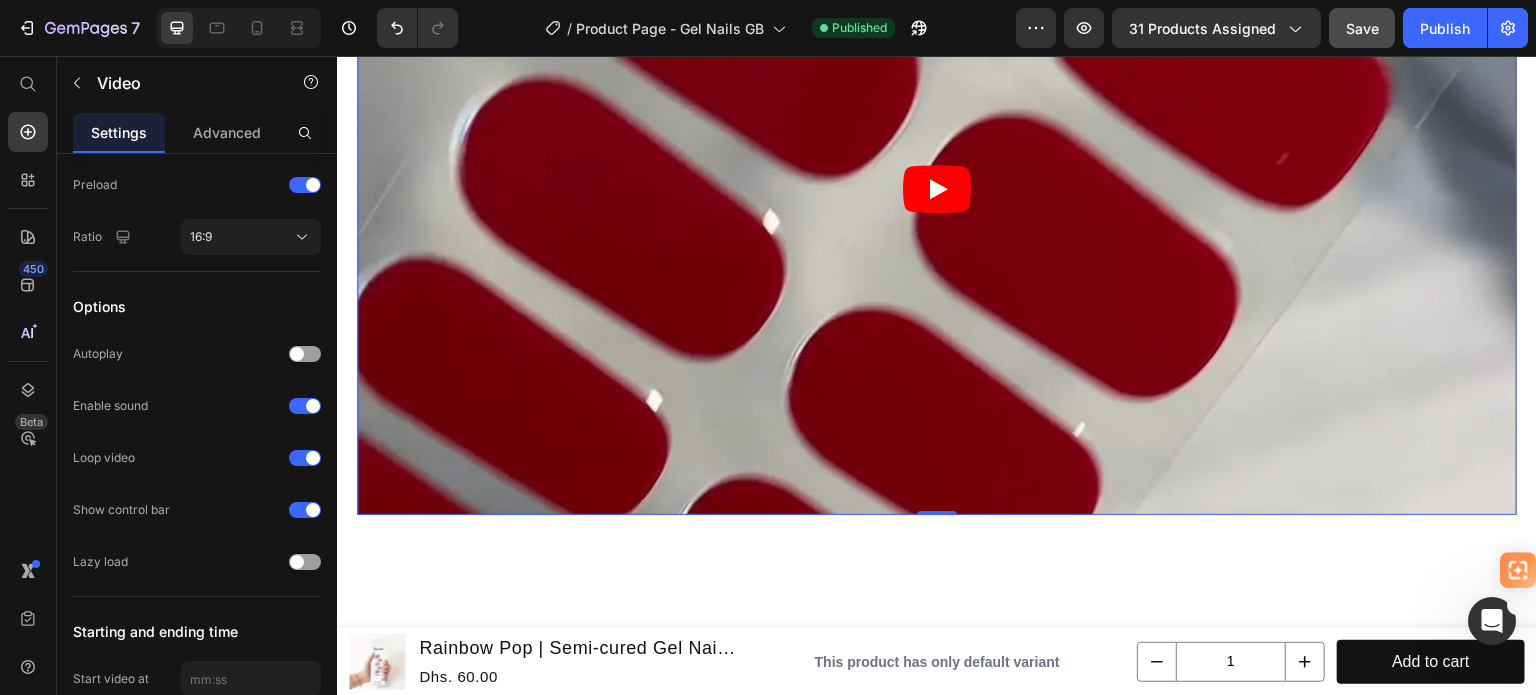 scroll, scrollTop: 2600, scrollLeft: 0, axis: vertical 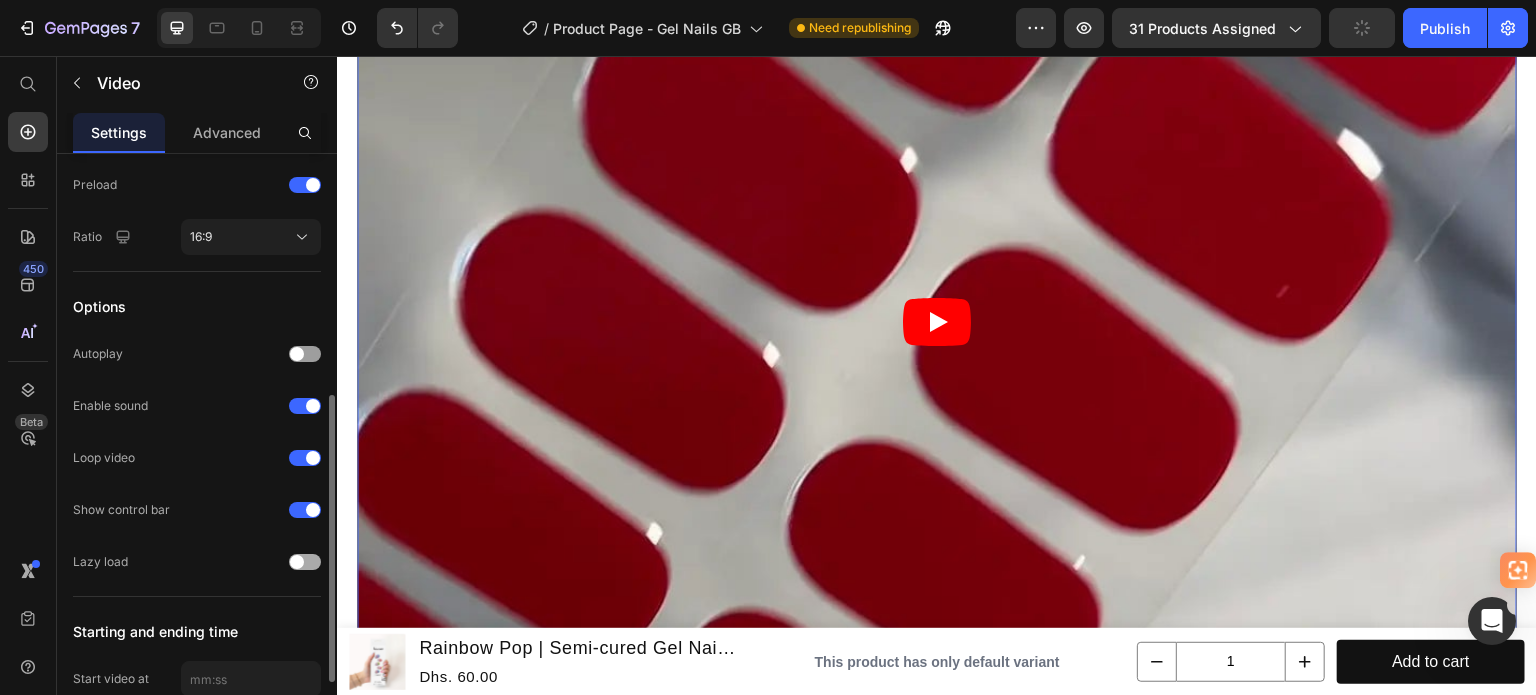 click at bounding box center [297, 562] 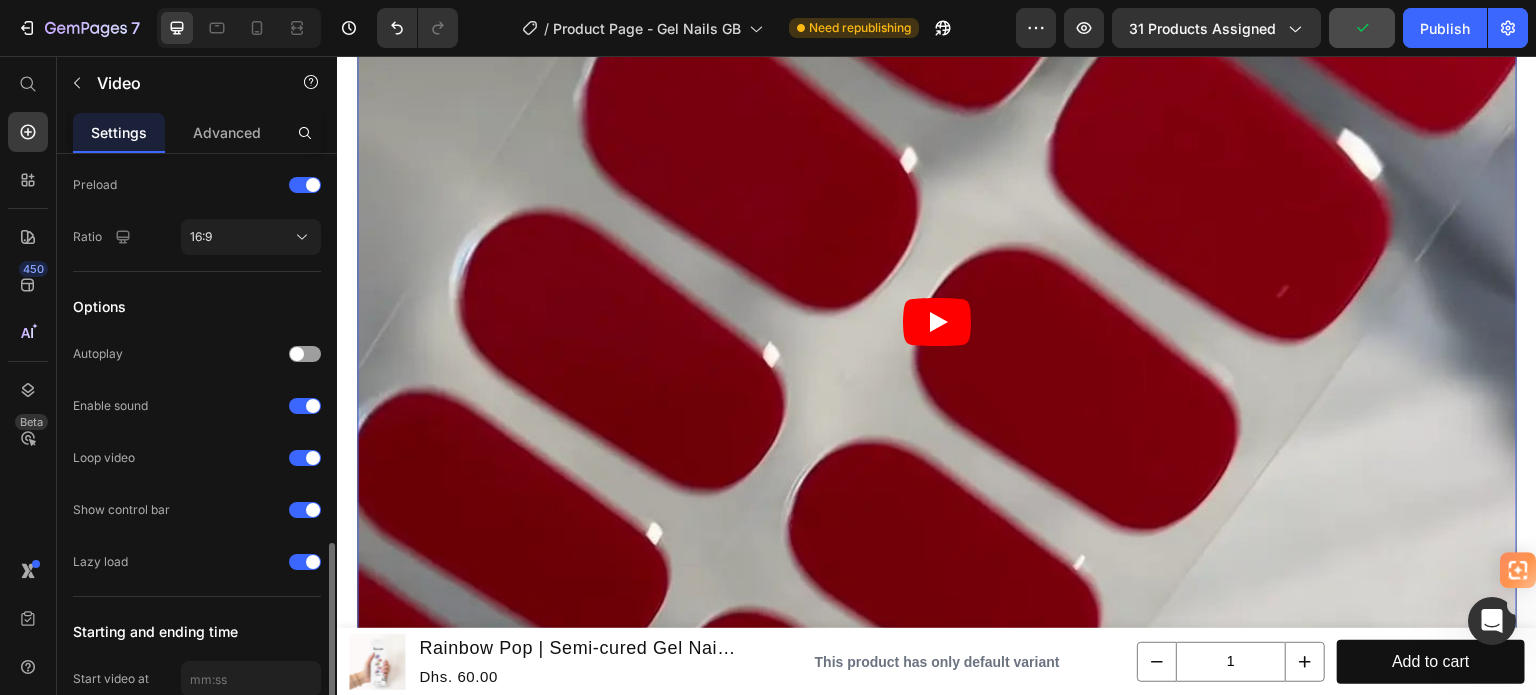 scroll, scrollTop: 644, scrollLeft: 0, axis: vertical 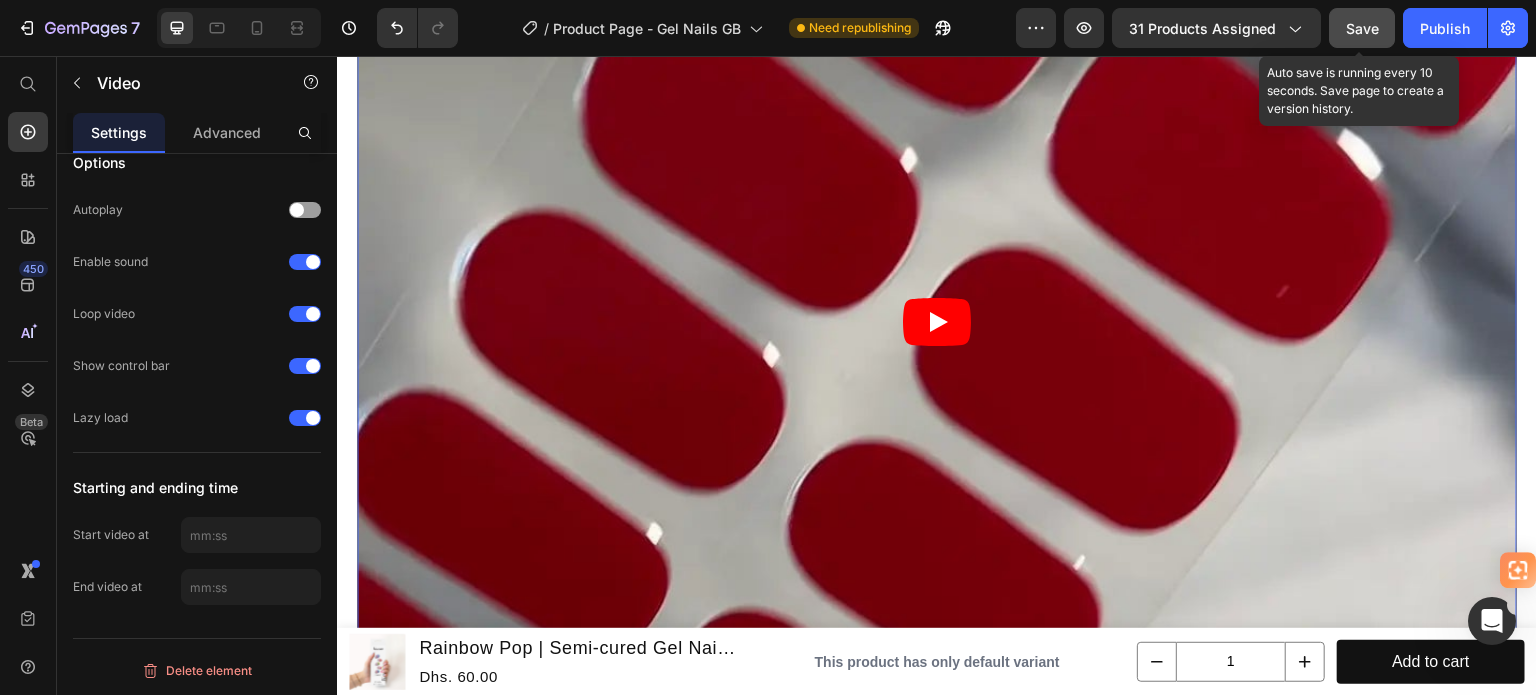 click on "Save" at bounding box center [1362, 28] 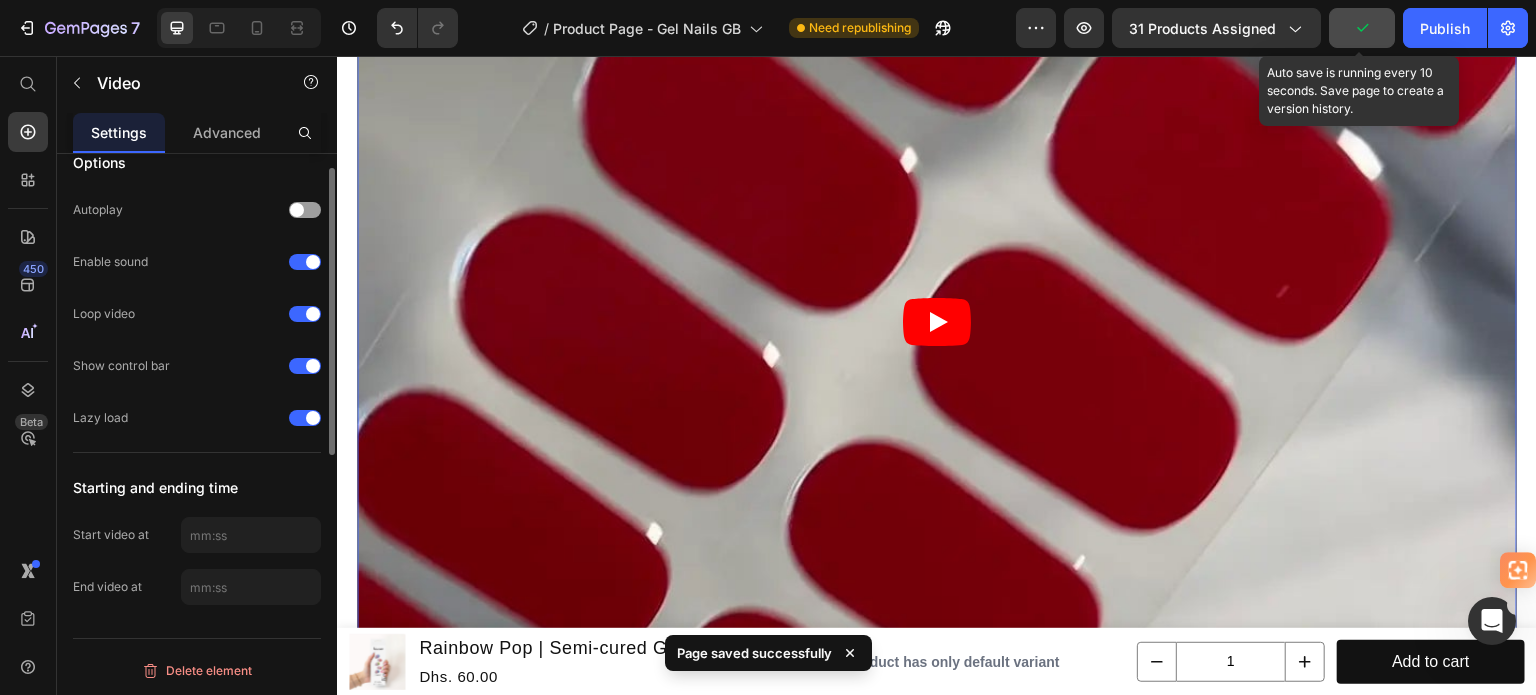 scroll, scrollTop: 344, scrollLeft: 0, axis: vertical 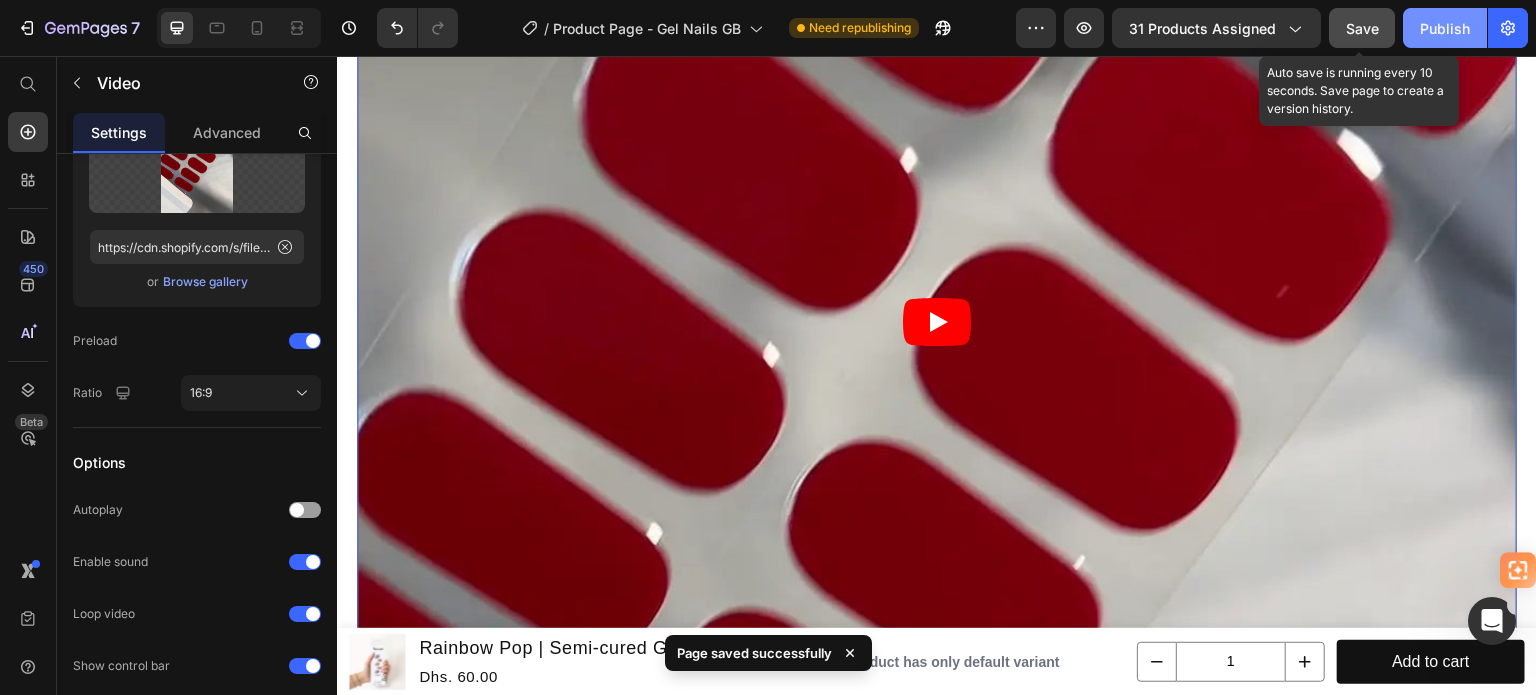 click on "Publish" at bounding box center (1445, 28) 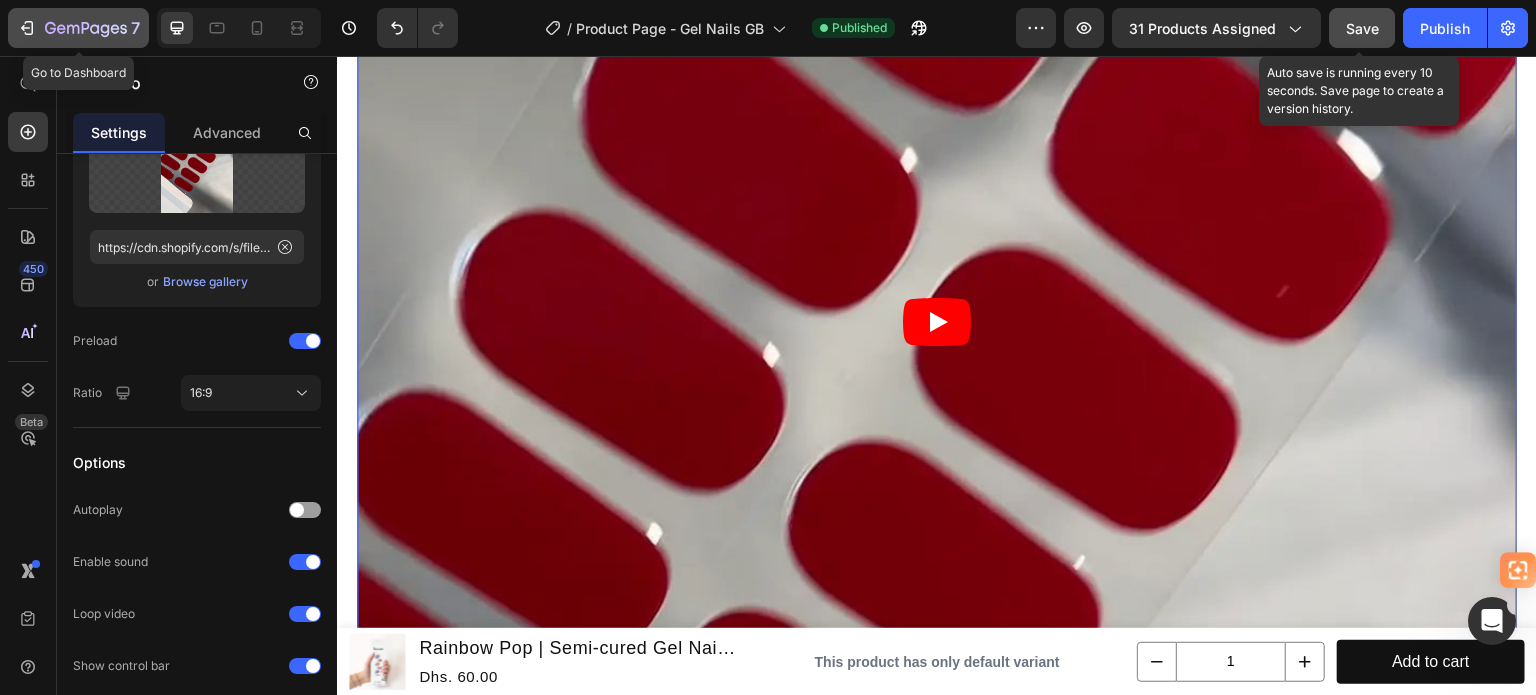 click on "7" at bounding box center (78, 28) 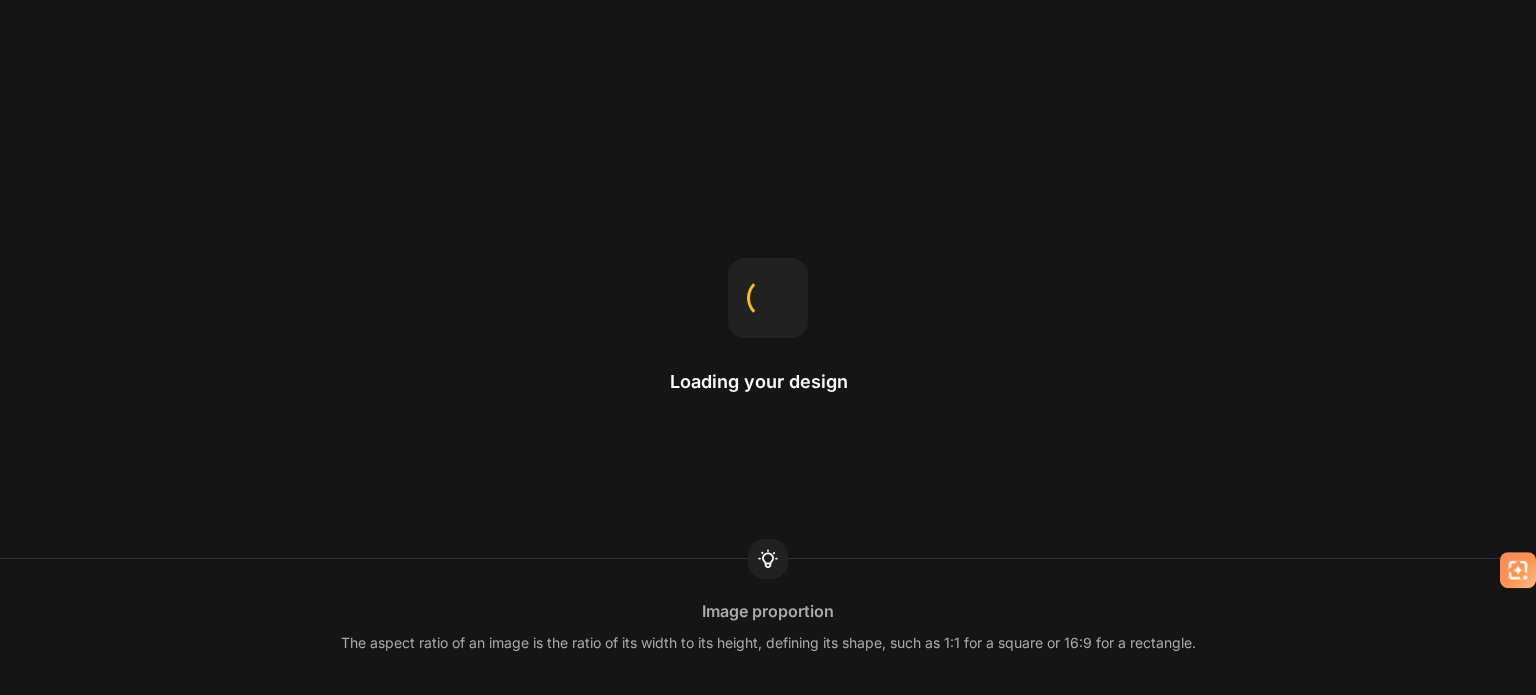 scroll, scrollTop: 0, scrollLeft: 0, axis: both 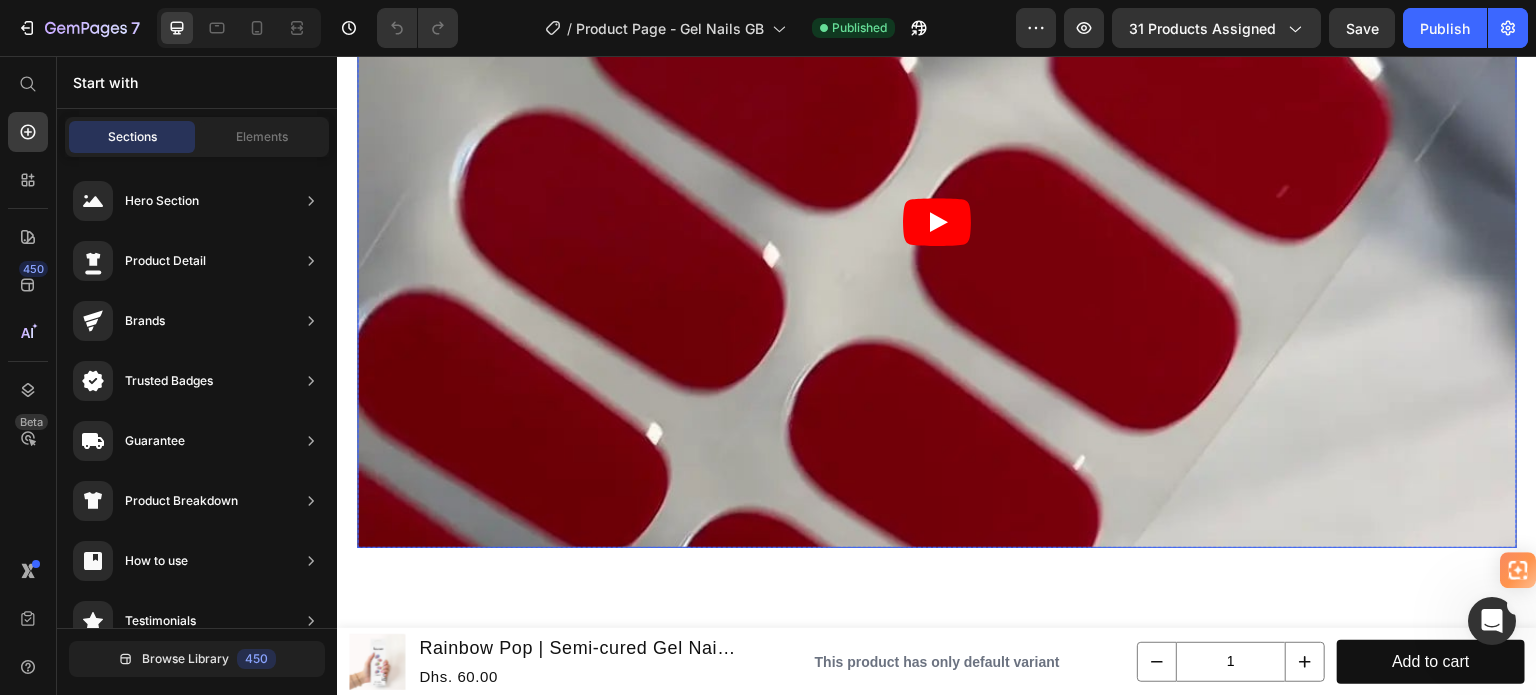 click at bounding box center [937, 222] 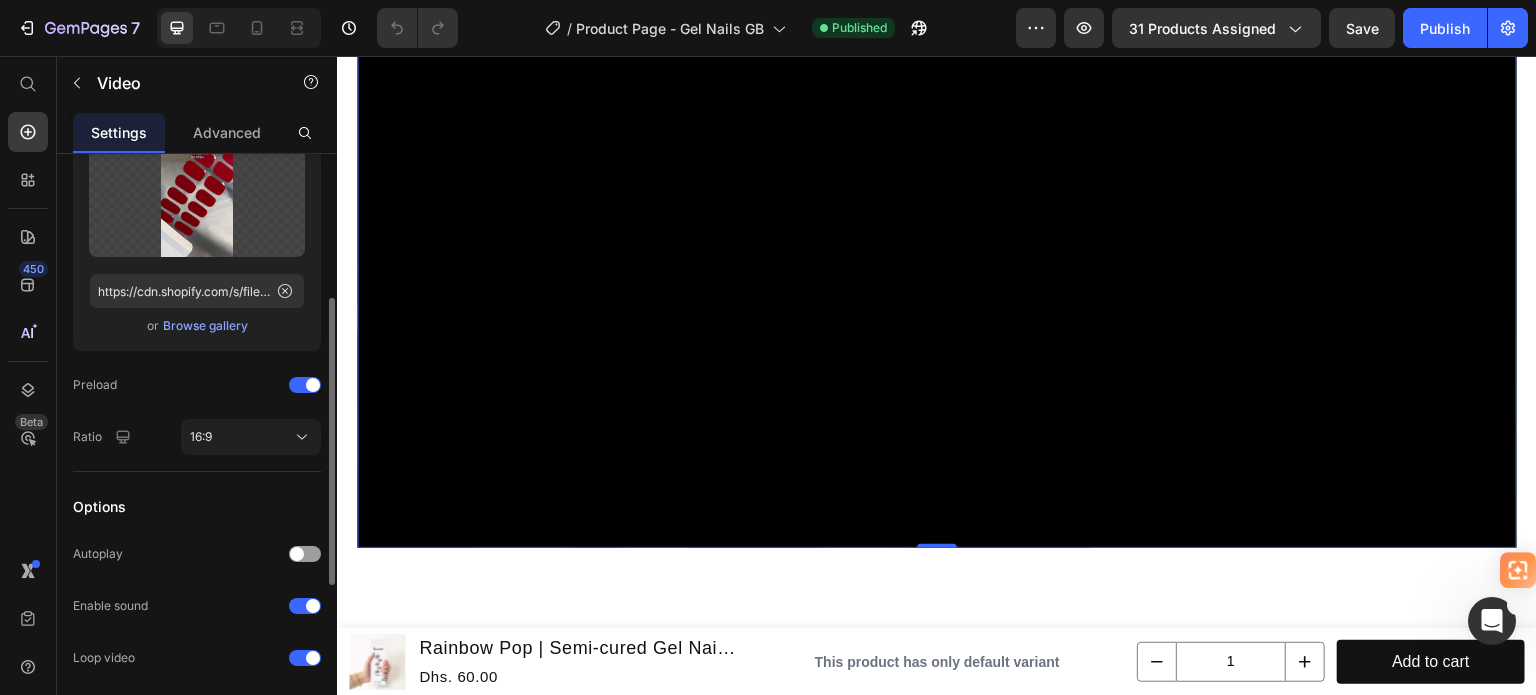 scroll, scrollTop: 400, scrollLeft: 0, axis: vertical 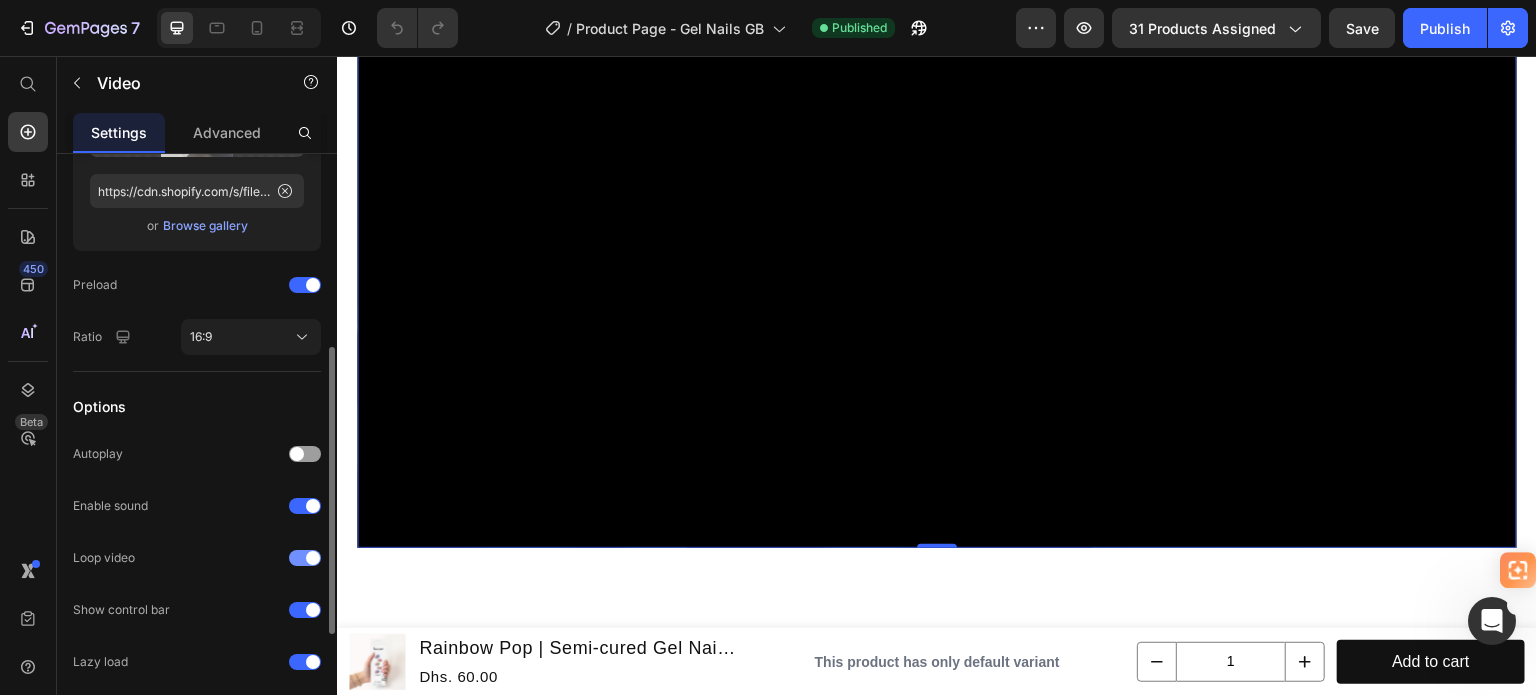 click at bounding box center [305, 558] 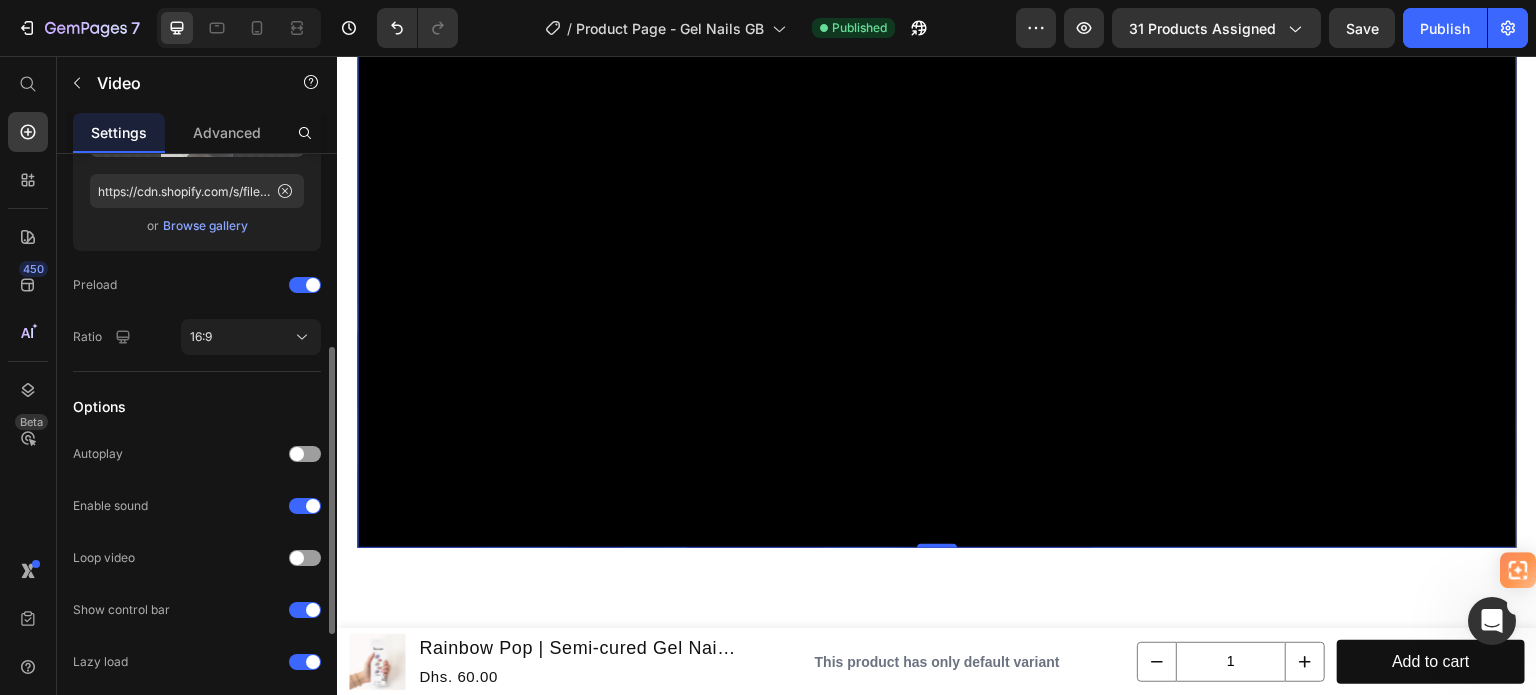 scroll, scrollTop: 600, scrollLeft: 0, axis: vertical 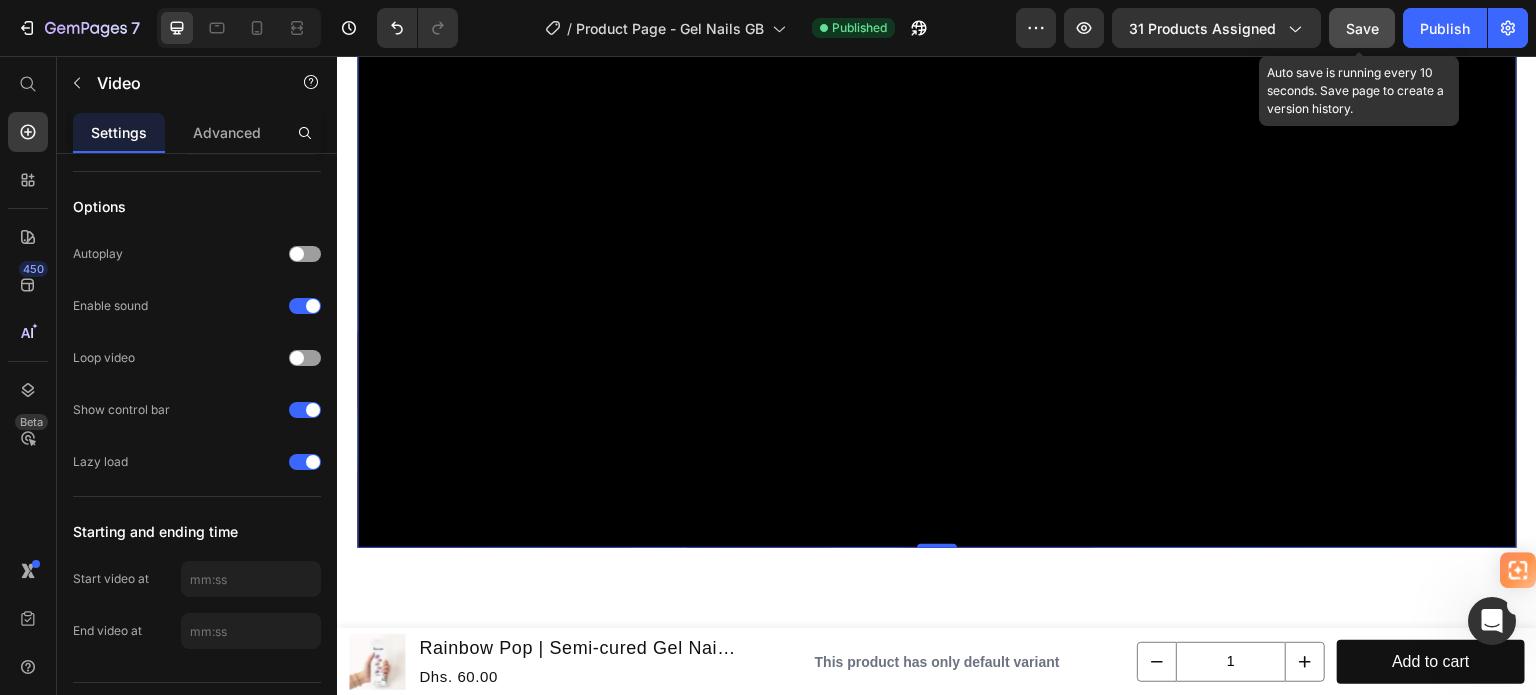 click on "Save" at bounding box center [1362, 28] 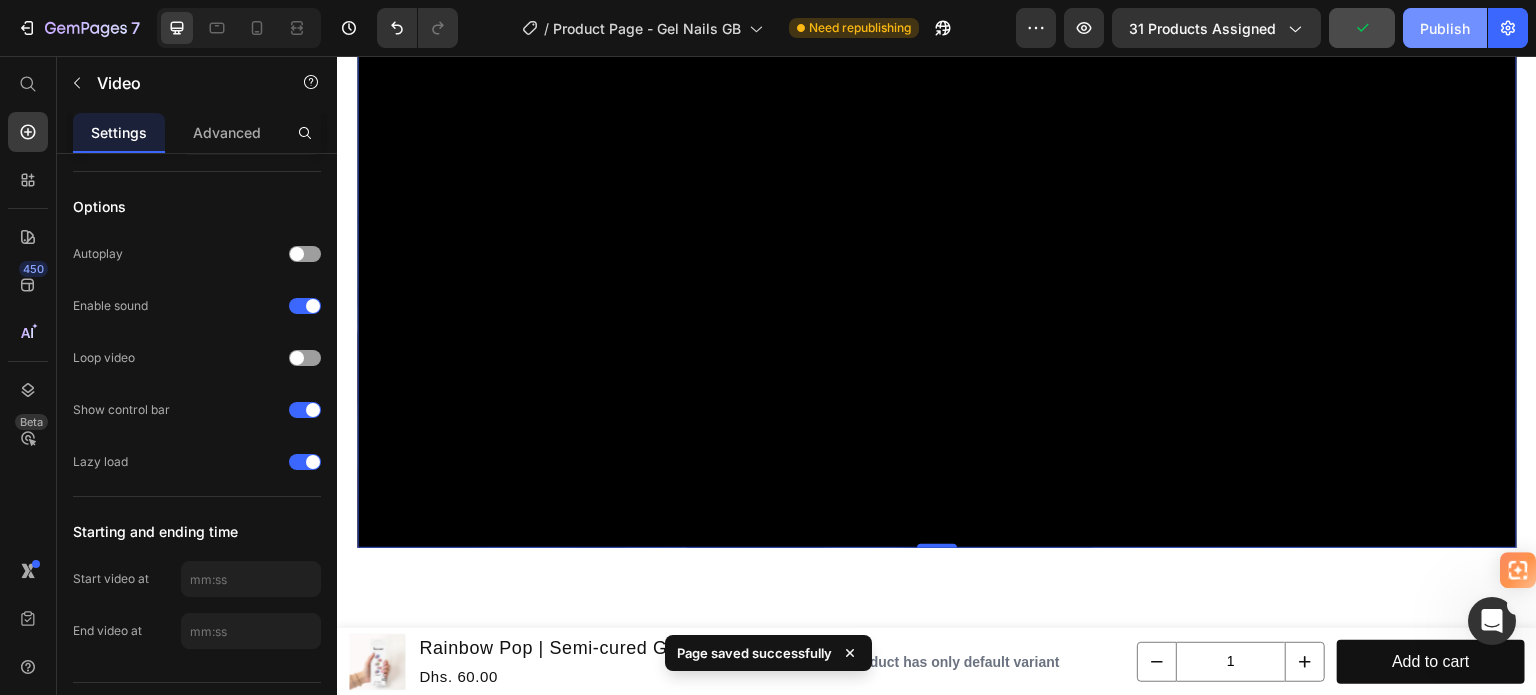 click on "Publish" at bounding box center [1445, 28] 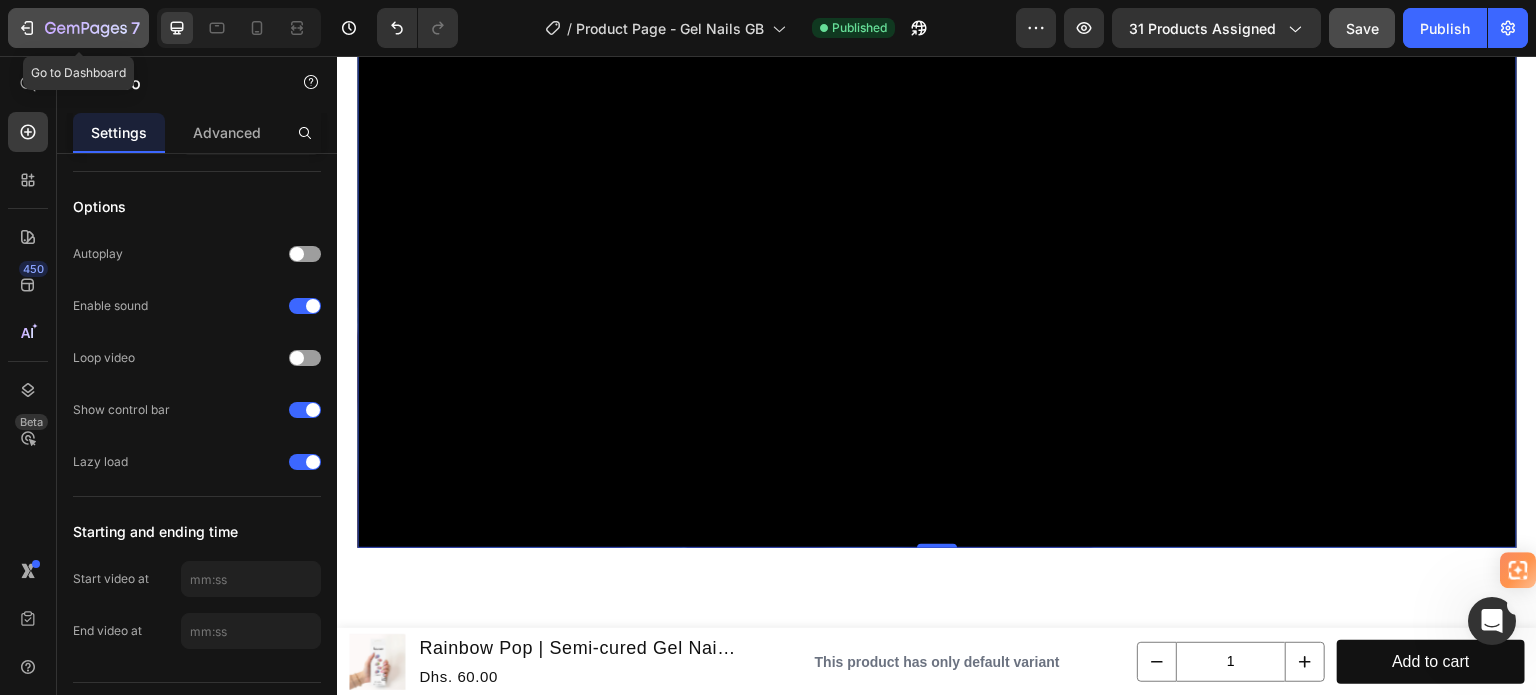 click 